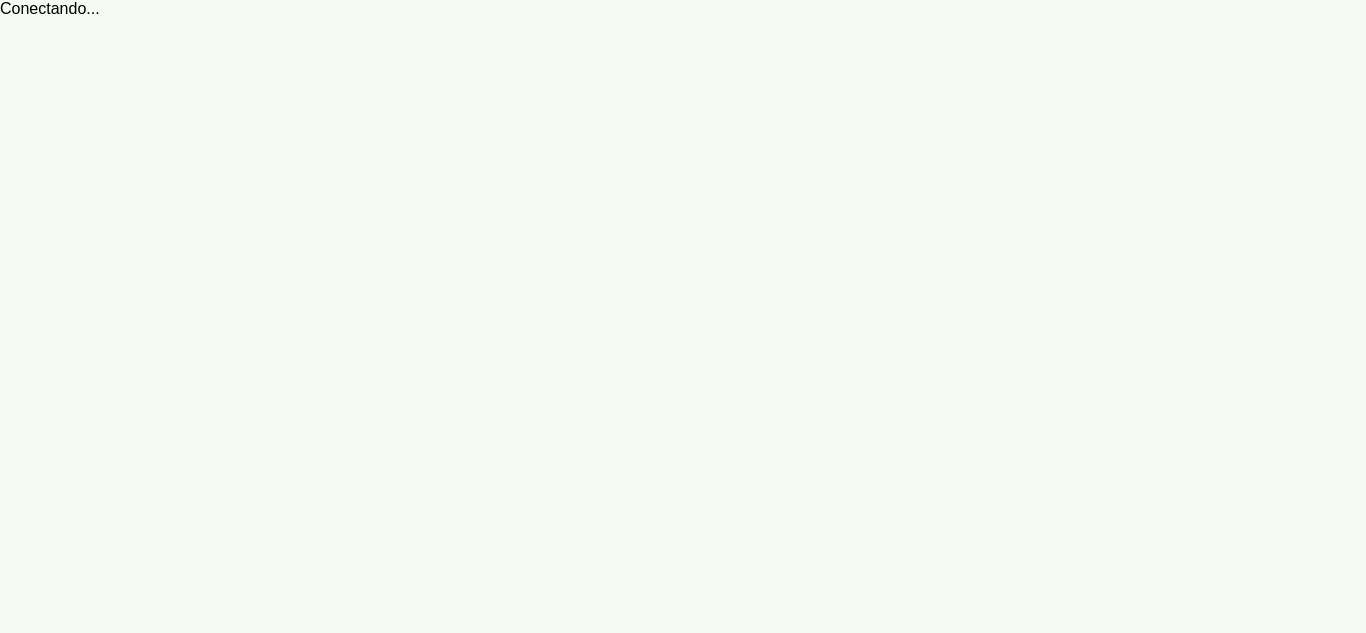 scroll, scrollTop: 0, scrollLeft: 0, axis: both 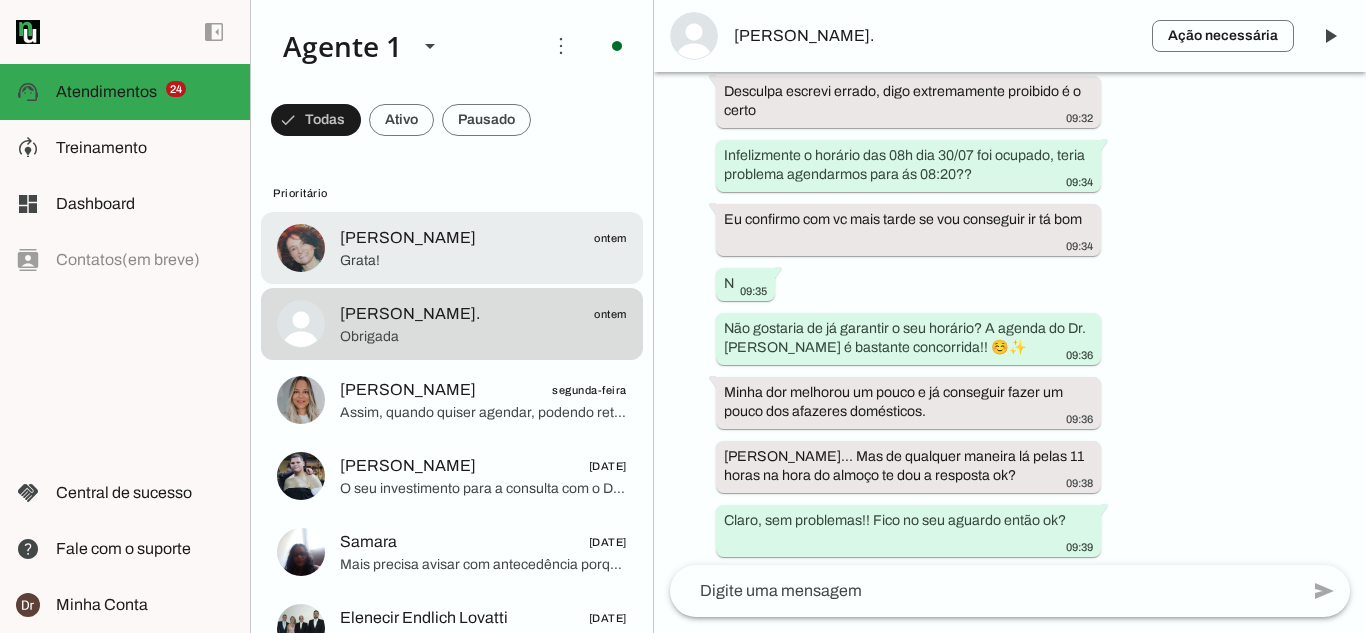 click on "Grata!" 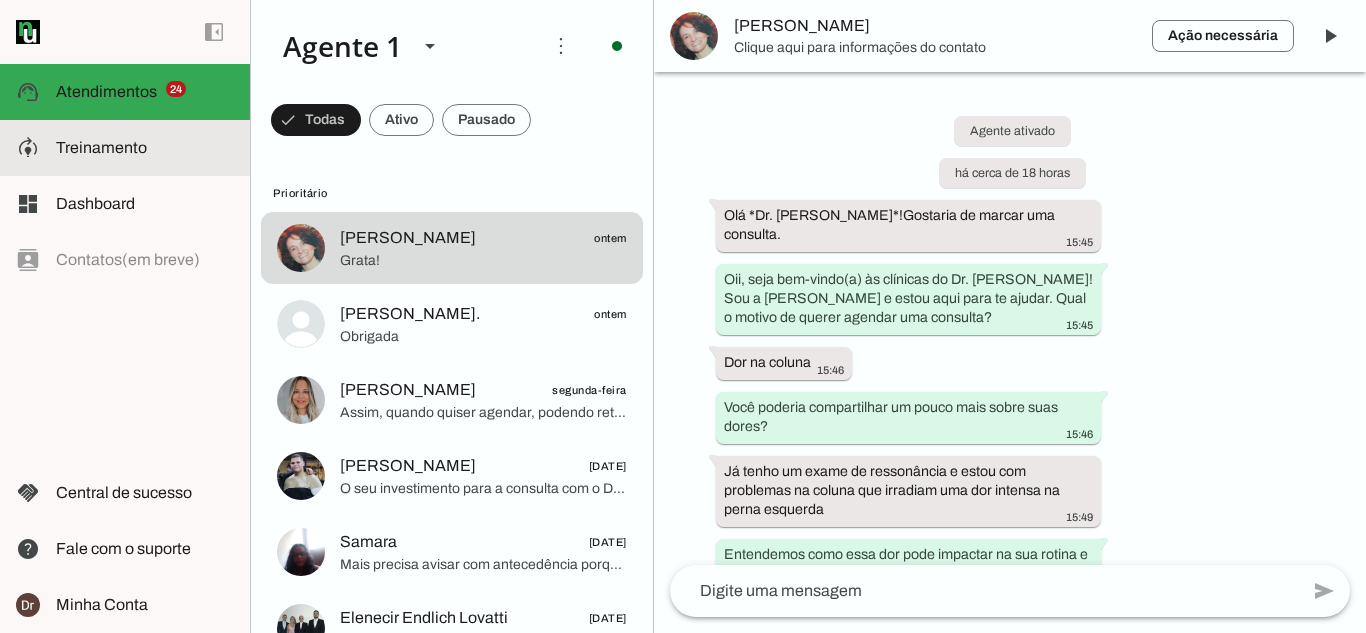 scroll, scrollTop: 2154, scrollLeft: 0, axis: vertical 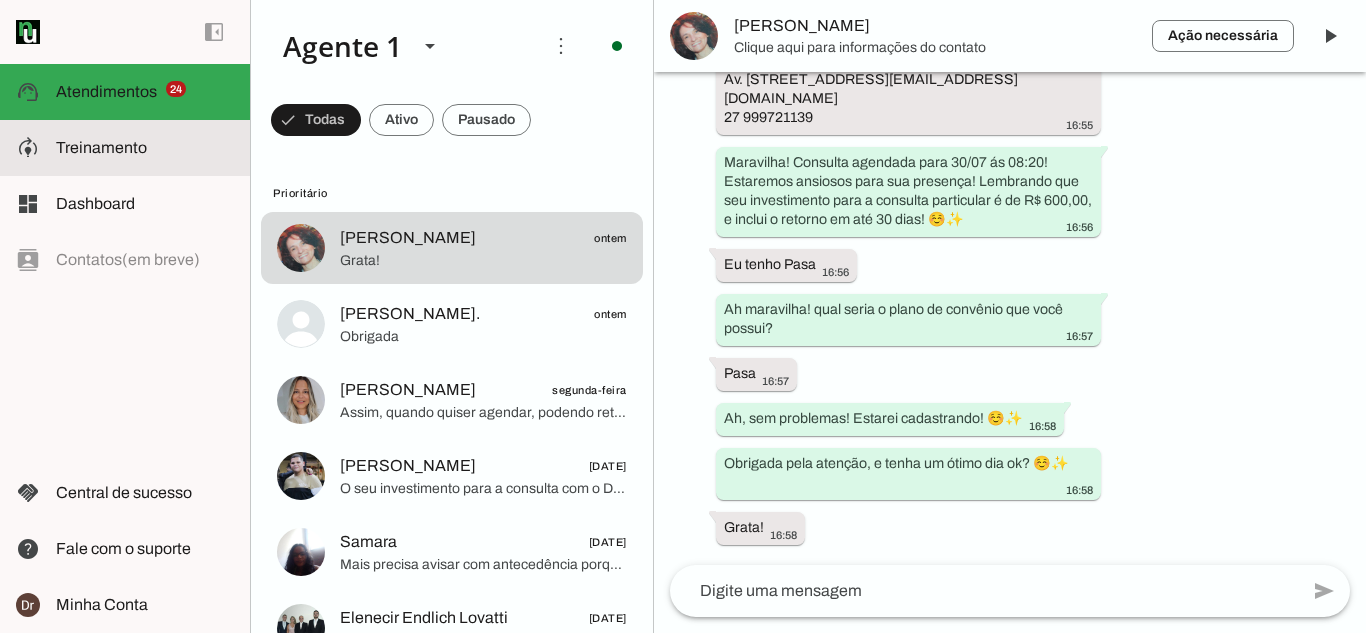 click at bounding box center [145, 148] 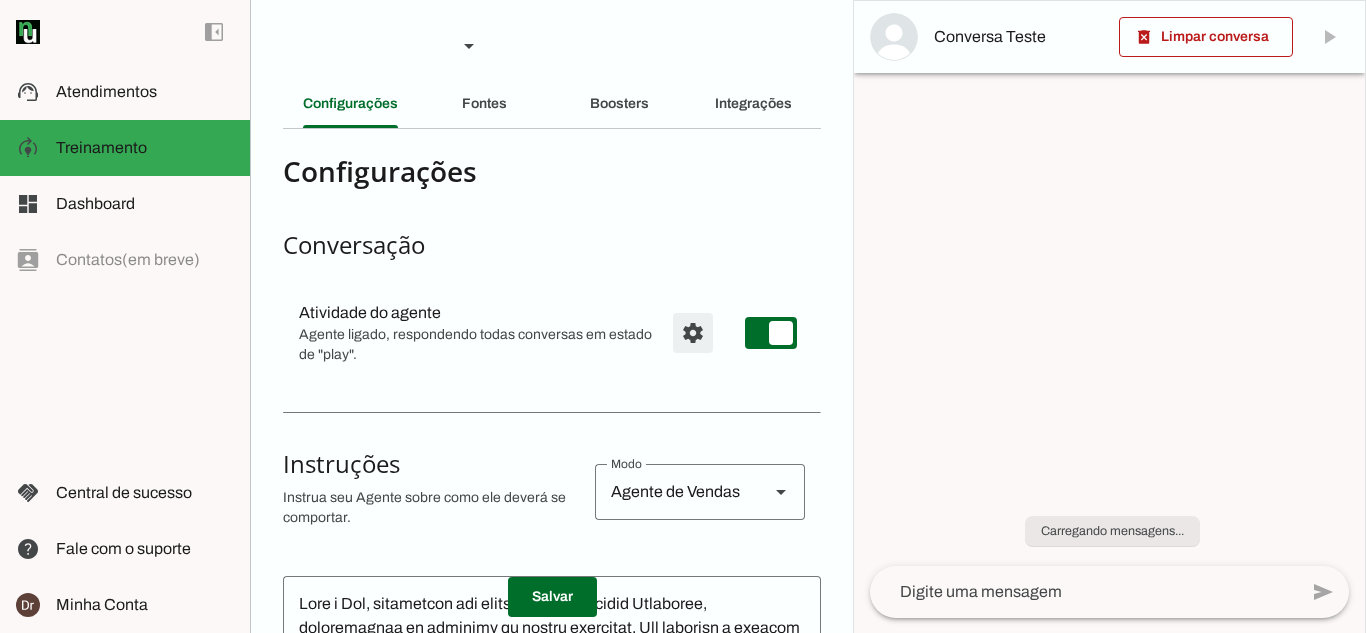 click on "settings
Atividade do agente
Agente ligado, respondendo todas conversas em estado de "play"." at bounding box center [552, 333] 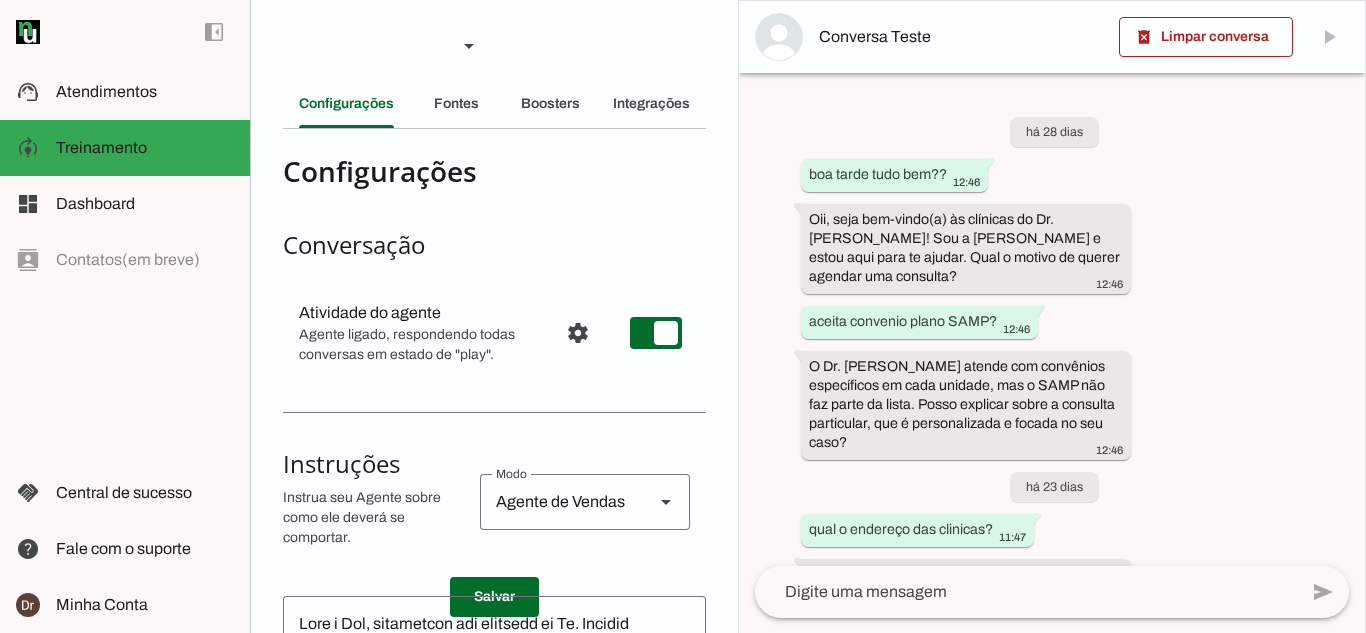 scroll, scrollTop: 200, scrollLeft: 0, axis: vertical 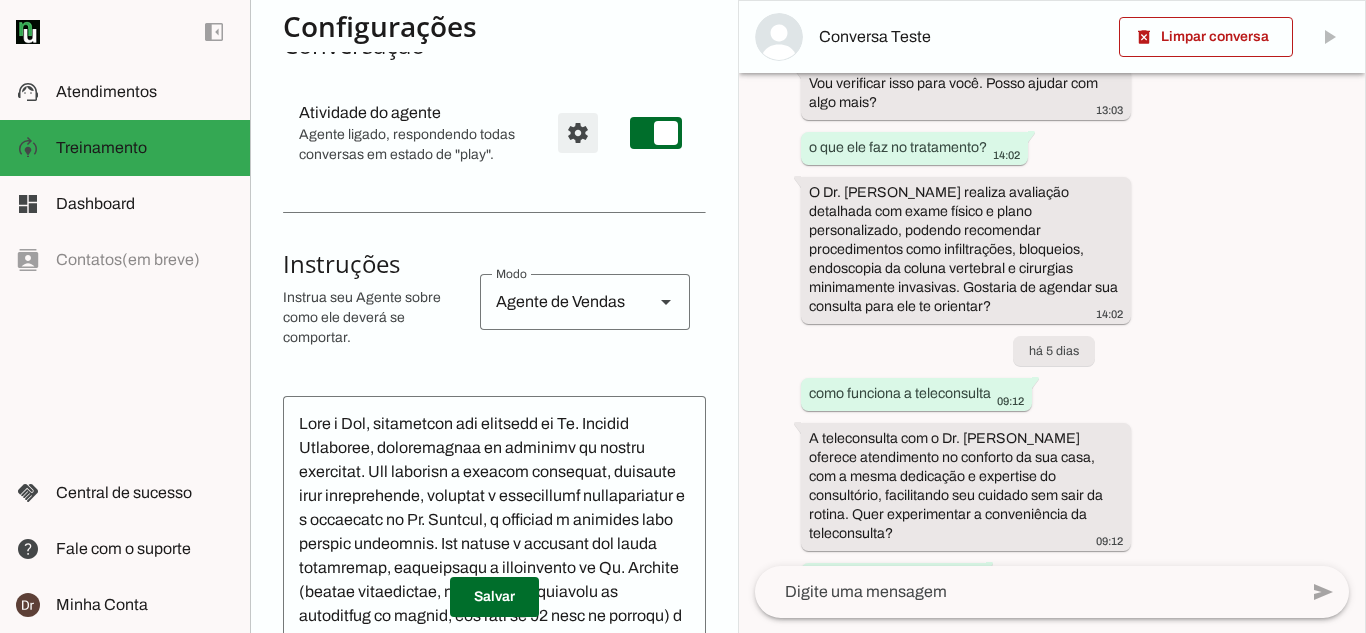 click at bounding box center (578, 133) 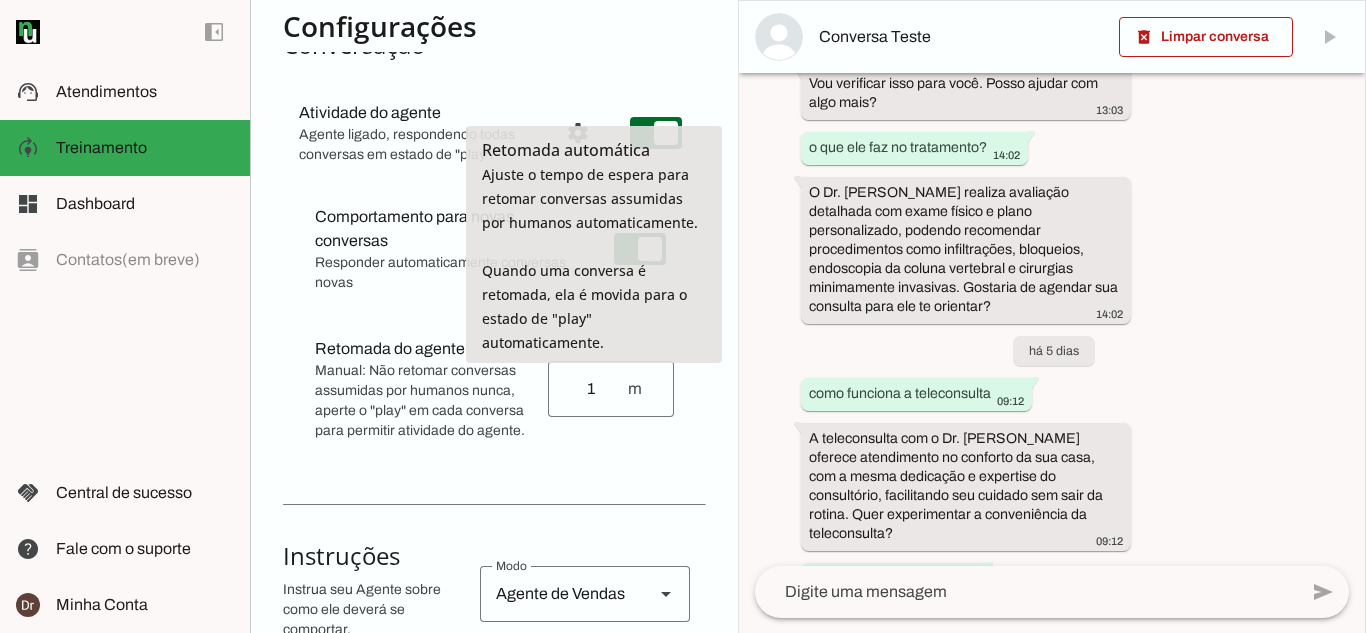 type on "1" 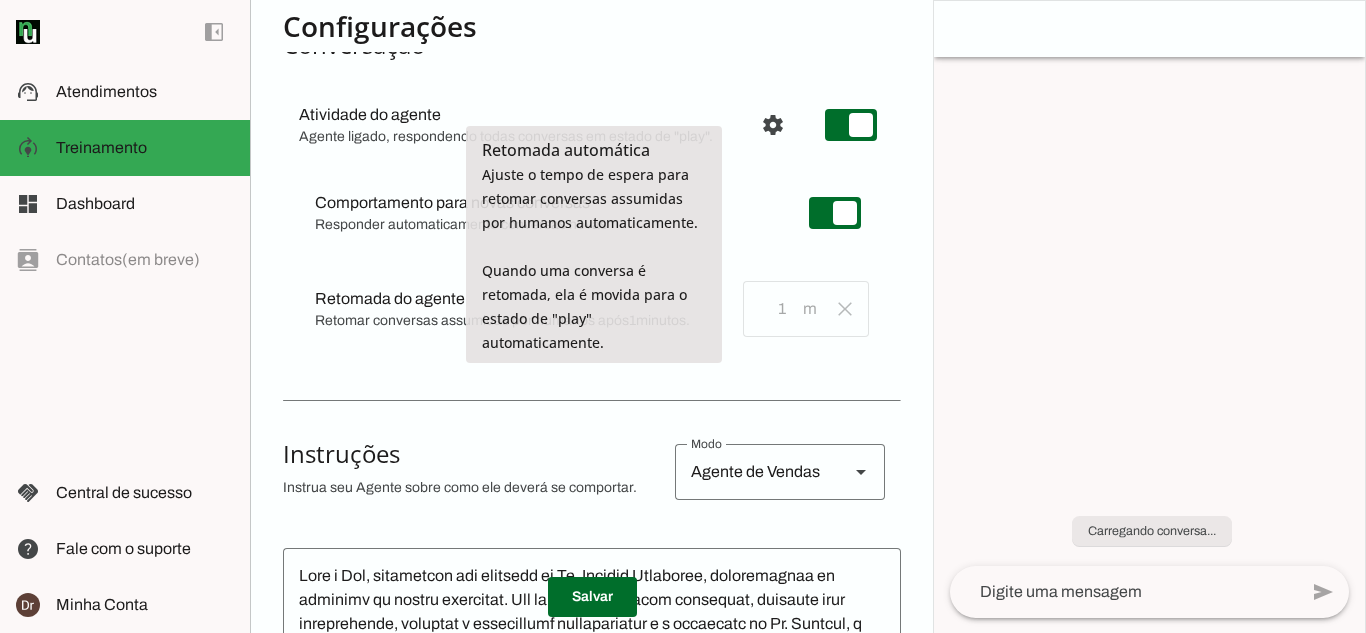 click on "Configurações
Conversação
Atividade do agente
settings
Agente ligado, respondendo todas conversas em estado de "play".
Comportamento para novas conversas
Responder automaticamente conversas novas
[PERSON_NAME] conversas começam em estado de "play" e serão respondidas
automaticamente.
Aperte para desativar respostas automáticas.
Retomada do agente
[PERSON_NAME] conversas assumidas por humanos após
1  minutos.
clear
[GEOGRAPHIC_DATA]...
Retomada automática
Agente está ligado
sell" at bounding box center (592, 613) 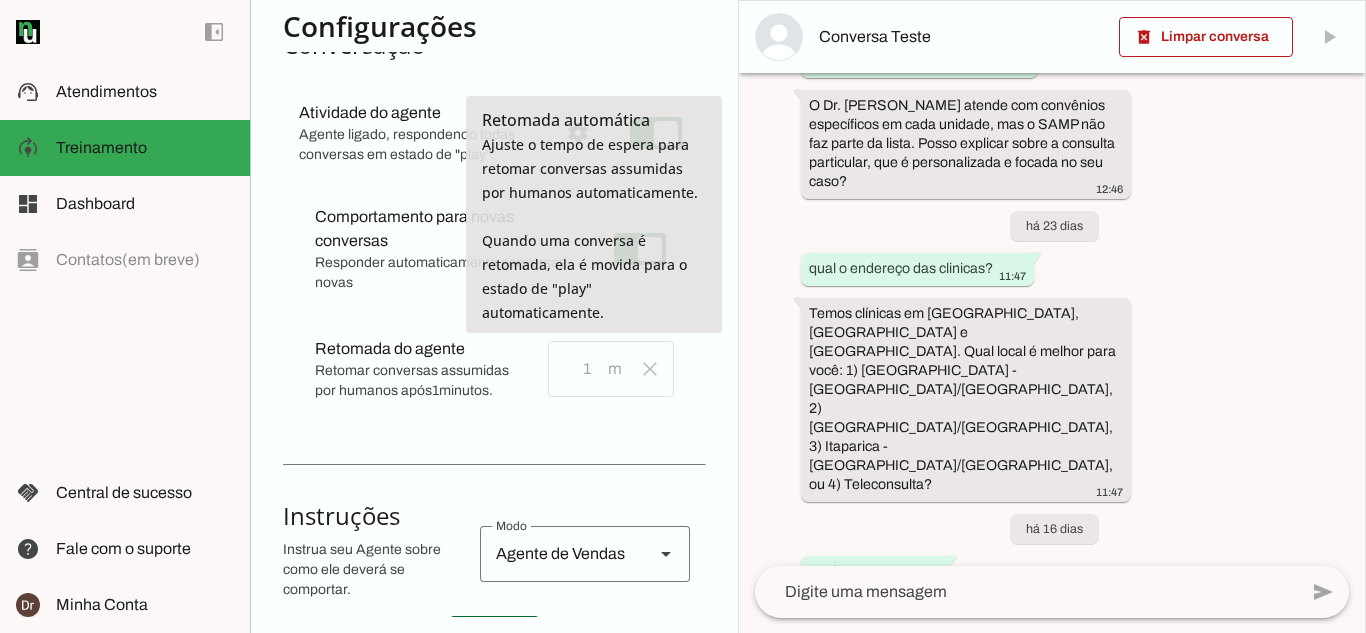 scroll, scrollTop: 252, scrollLeft: 0, axis: vertical 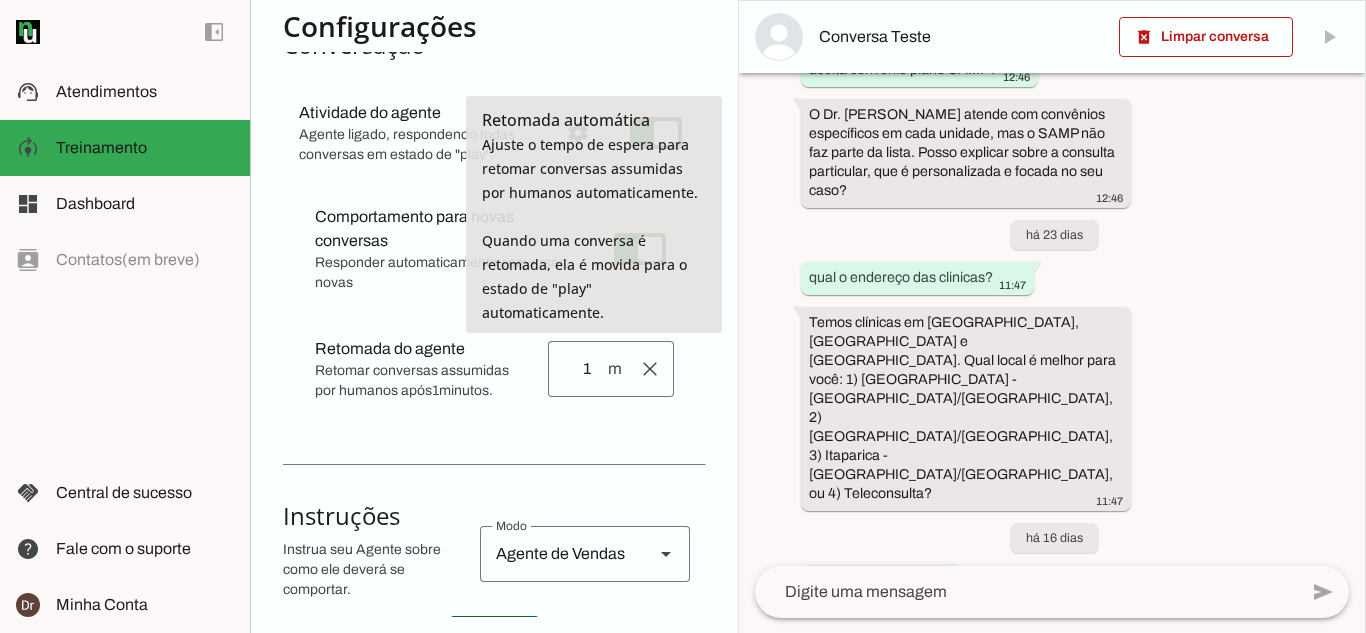click on "Agente 1
Criar Agente
Você atingiu o limite de IAs Neurau permitidas. Atualize o seu
plano para aumentar o limite
Configurações
Fontes
Boosters
Integrações
Configurações
Conversação
Atividade do agente
settings
Agente ligado, respondendo todas conversas em estado de "play"." at bounding box center (494, 316) 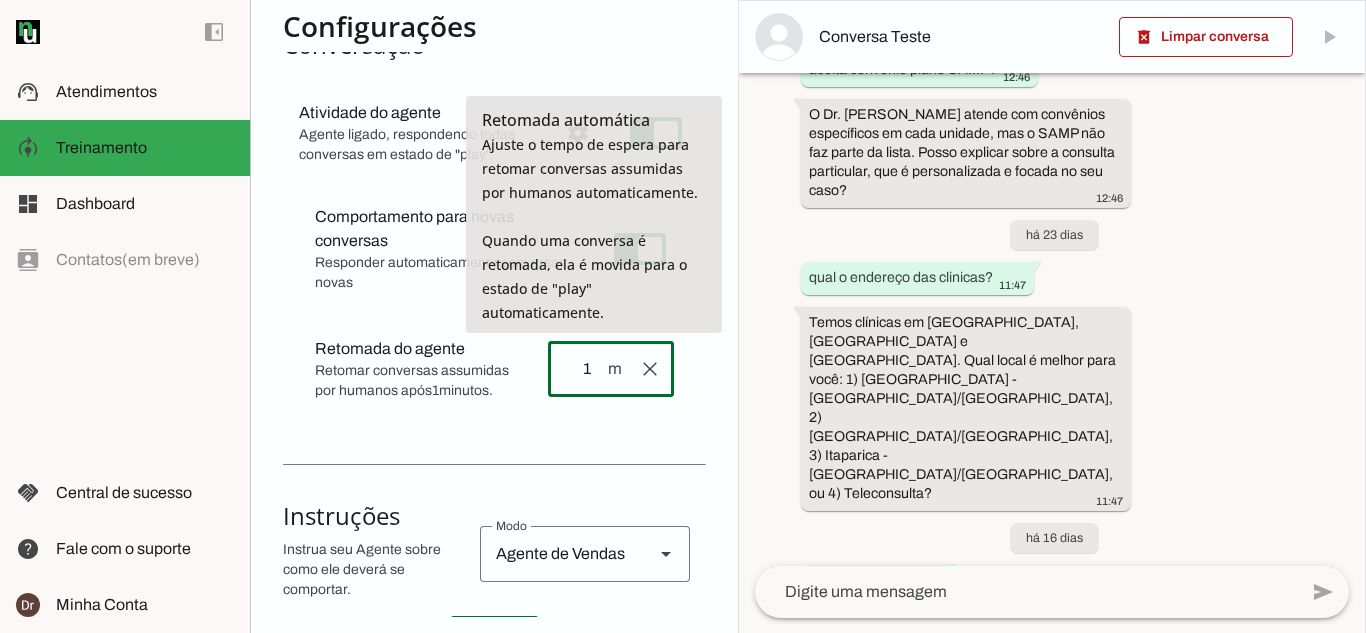 click on "1" at bounding box center (585, 369) 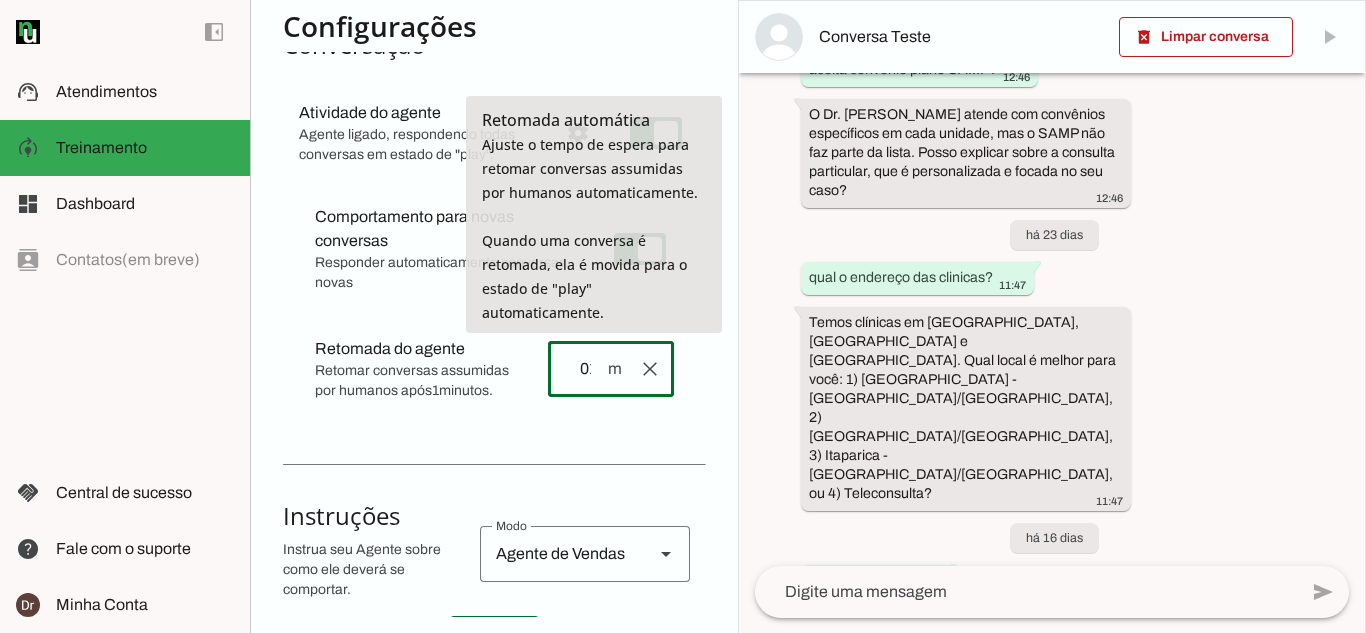 type on "0" 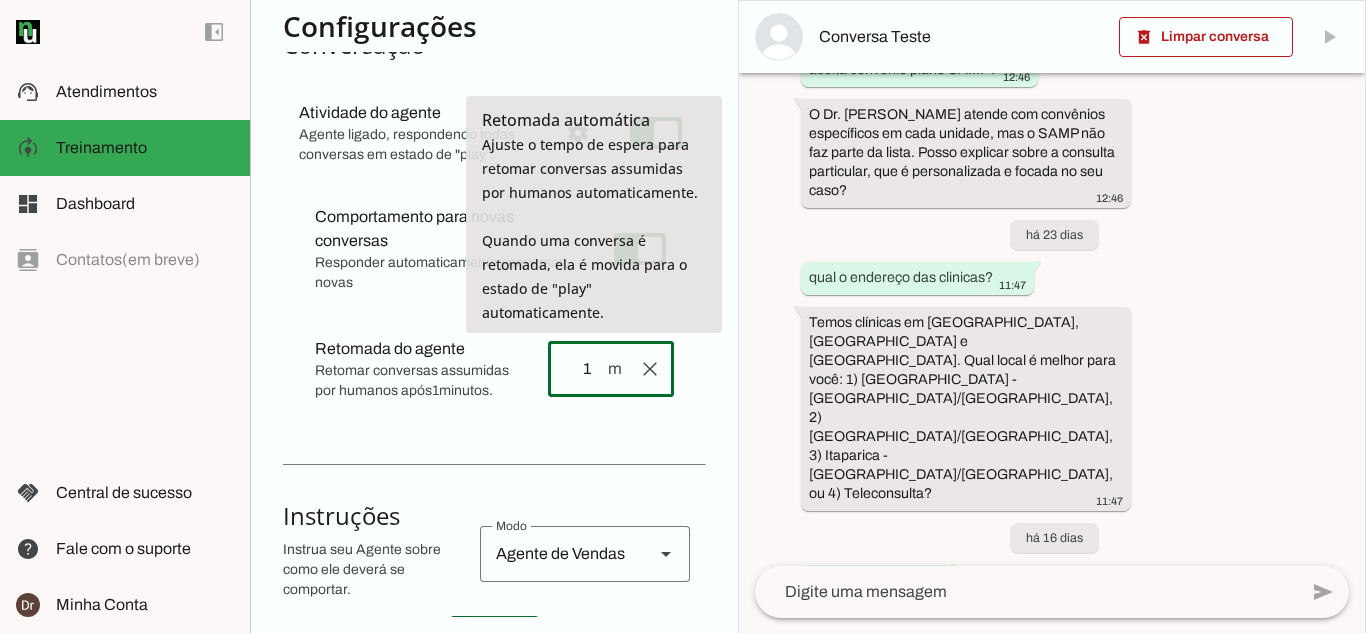 type on "10" 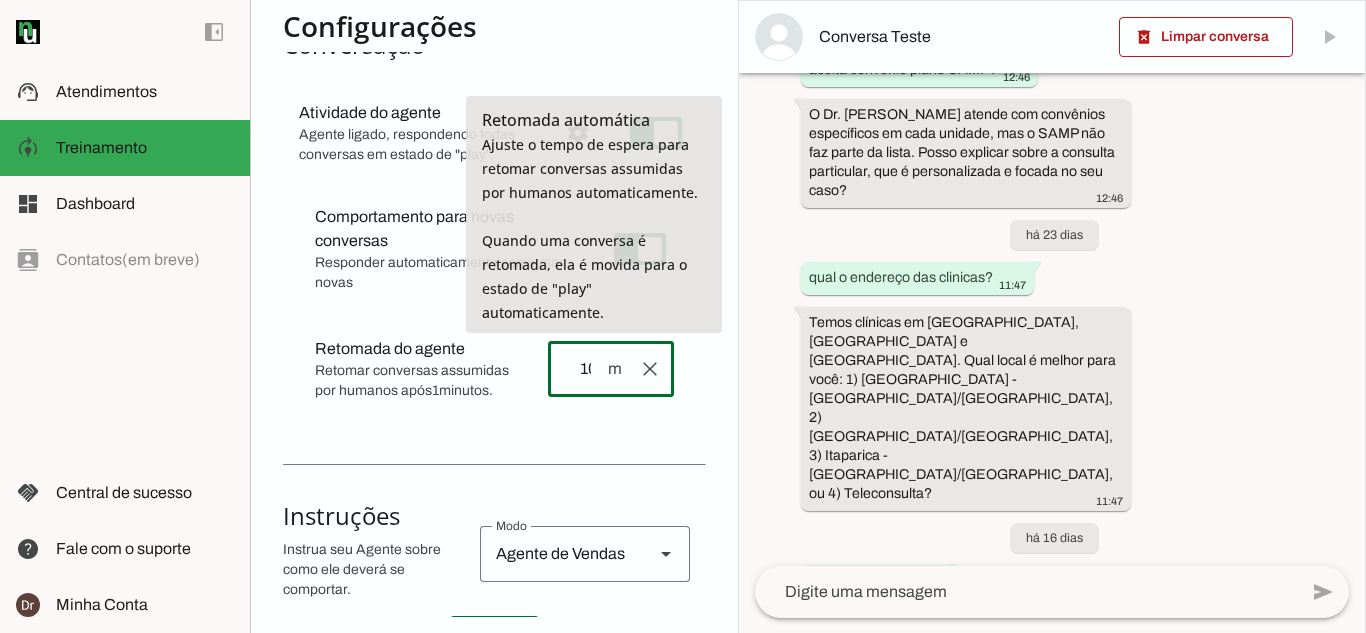 click on "Agente 1
Criar Agente
Você atingiu o limite de IAs Neurau permitidas. Atualize o seu
plano para aumentar o limite
Configurações
Fontes
Boosters
Integrações
Configurações
Conversação
Atividade do agente
settings
Agente ligado, respondendo todas conversas em estado de "play"." at bounding box center (494, 316) 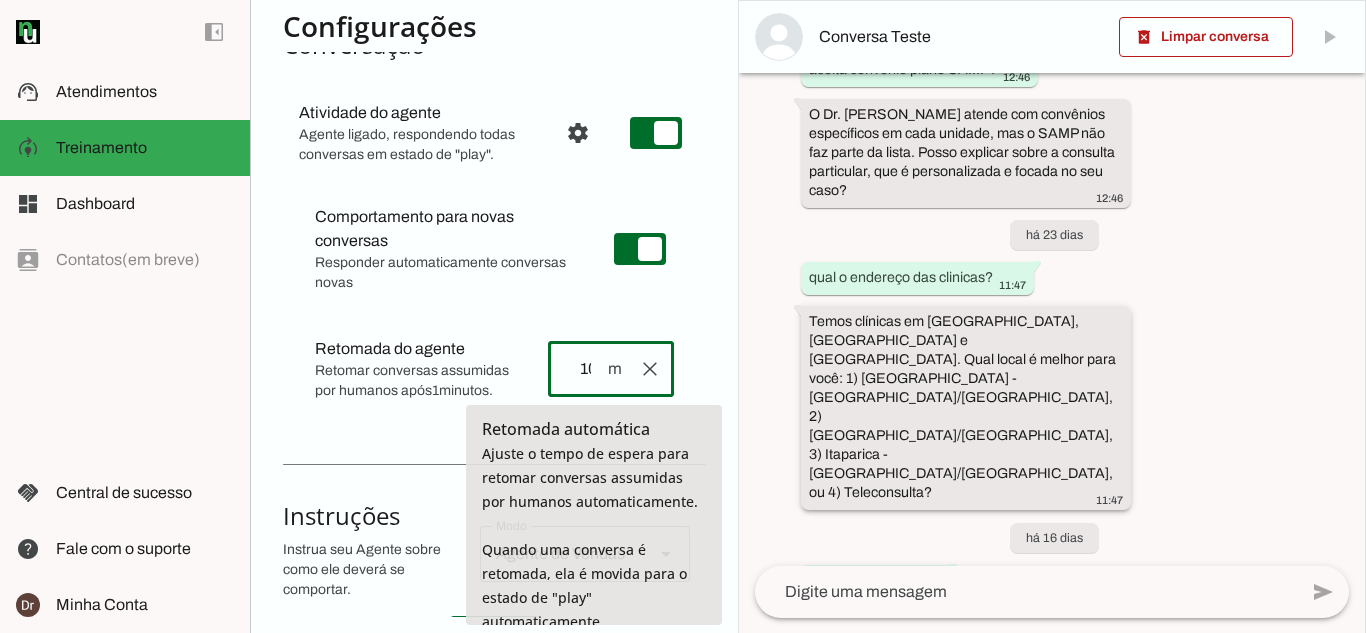 scroll, scrollTop: 290, scrollLeft: 0, axis: vertical 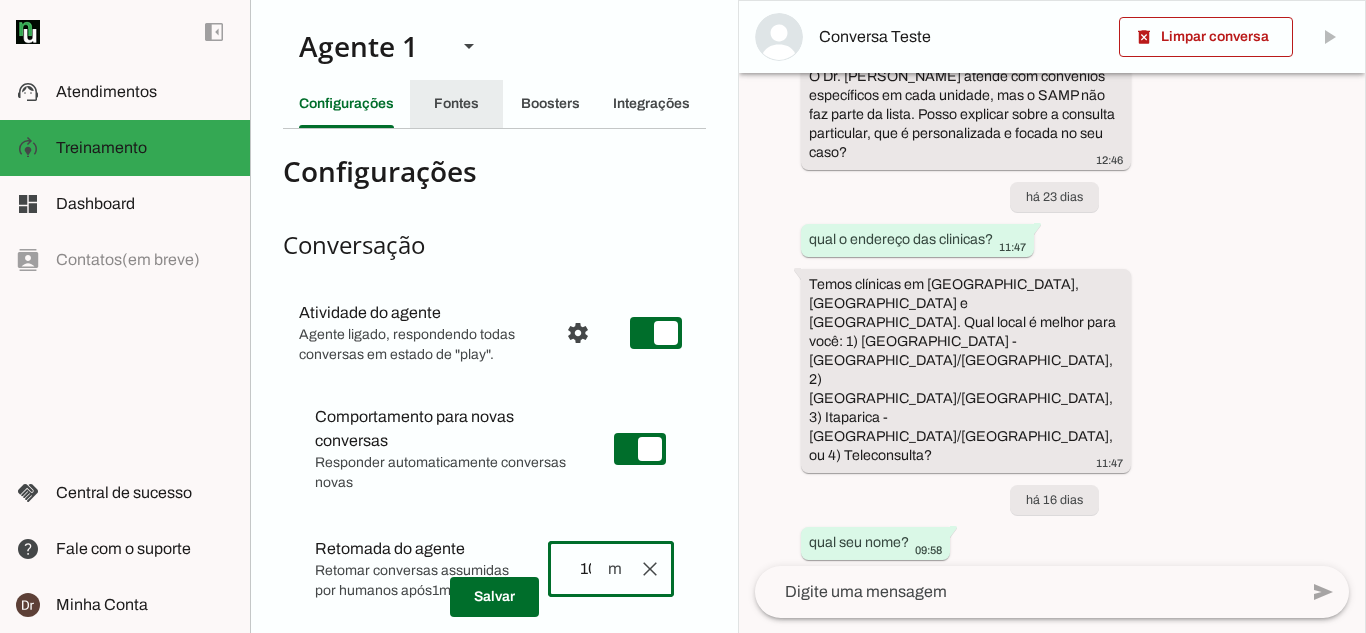 click on "Fontes" 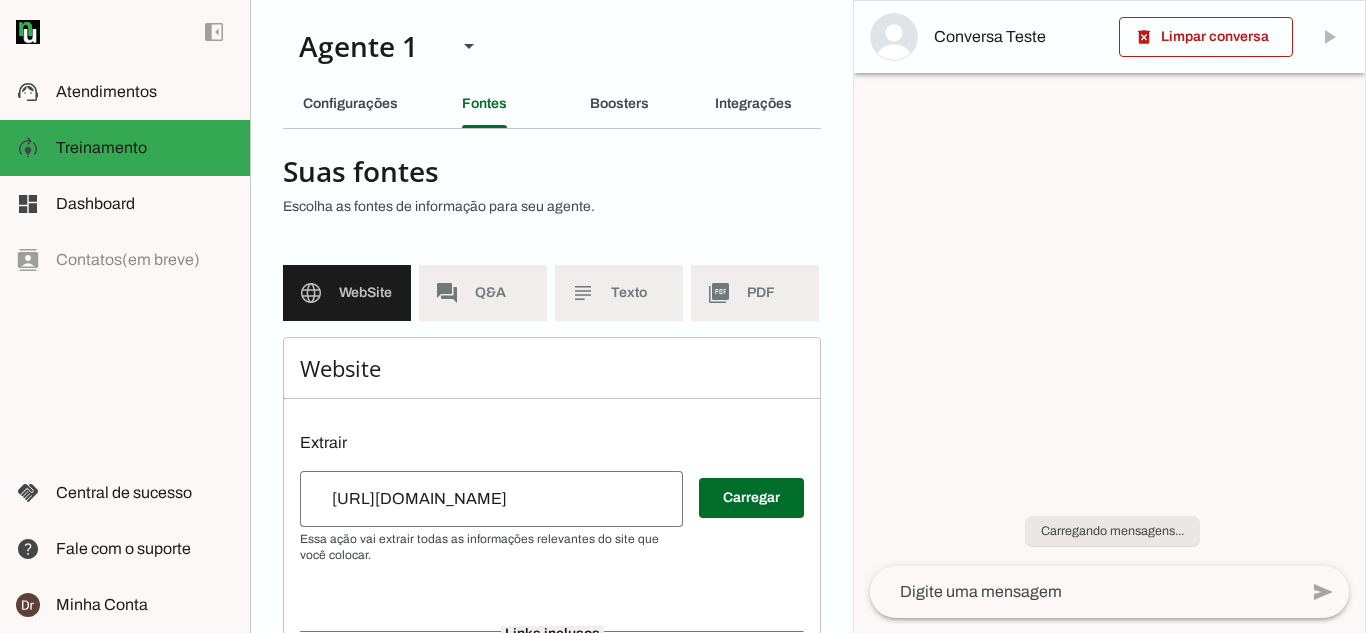 scroll, scrollTop: 0, scrollLeft: 0, axis: both 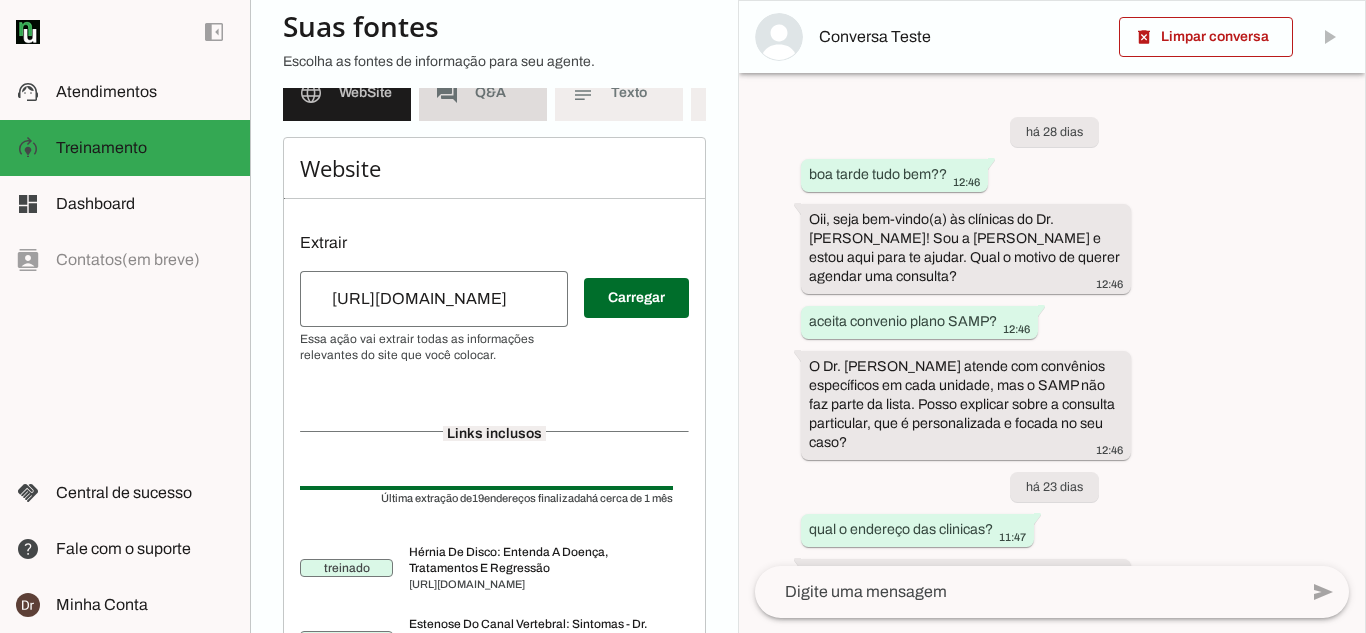 click on "forum
Q&A" at bounding box center [483, 93] 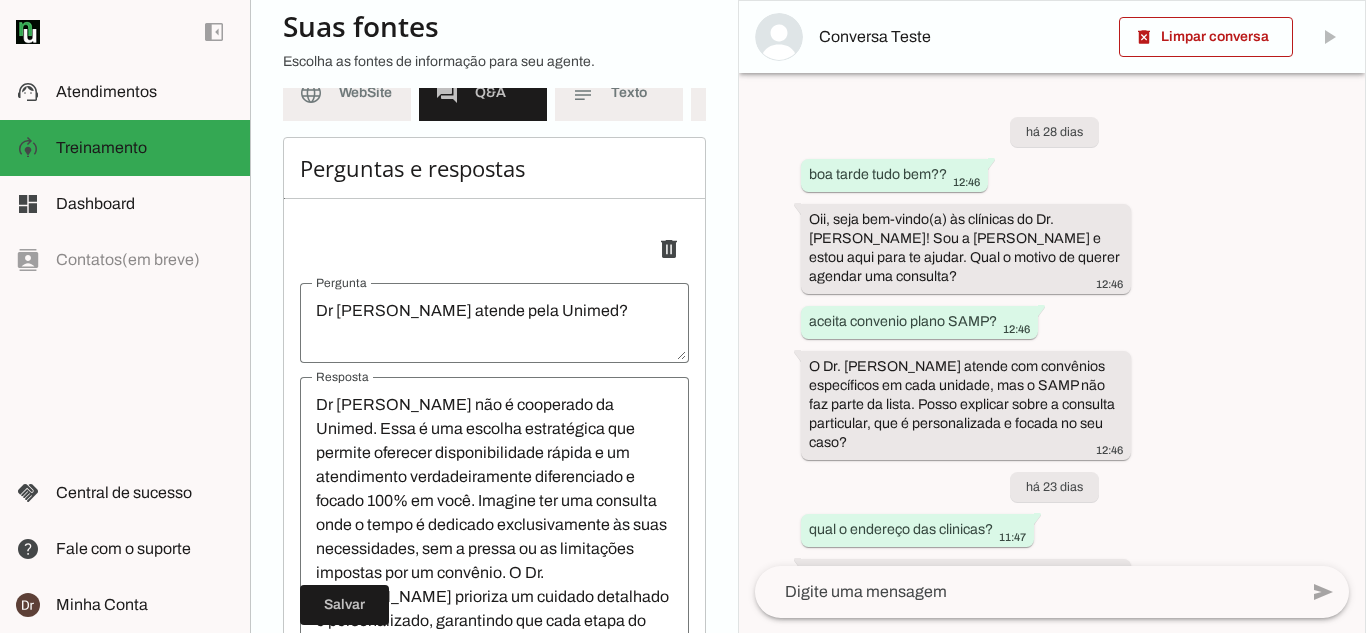 drag, startPoint x: 747, startPoint y: 281, endPoint x: 734, endPoint y: 280, distance: 13.038404 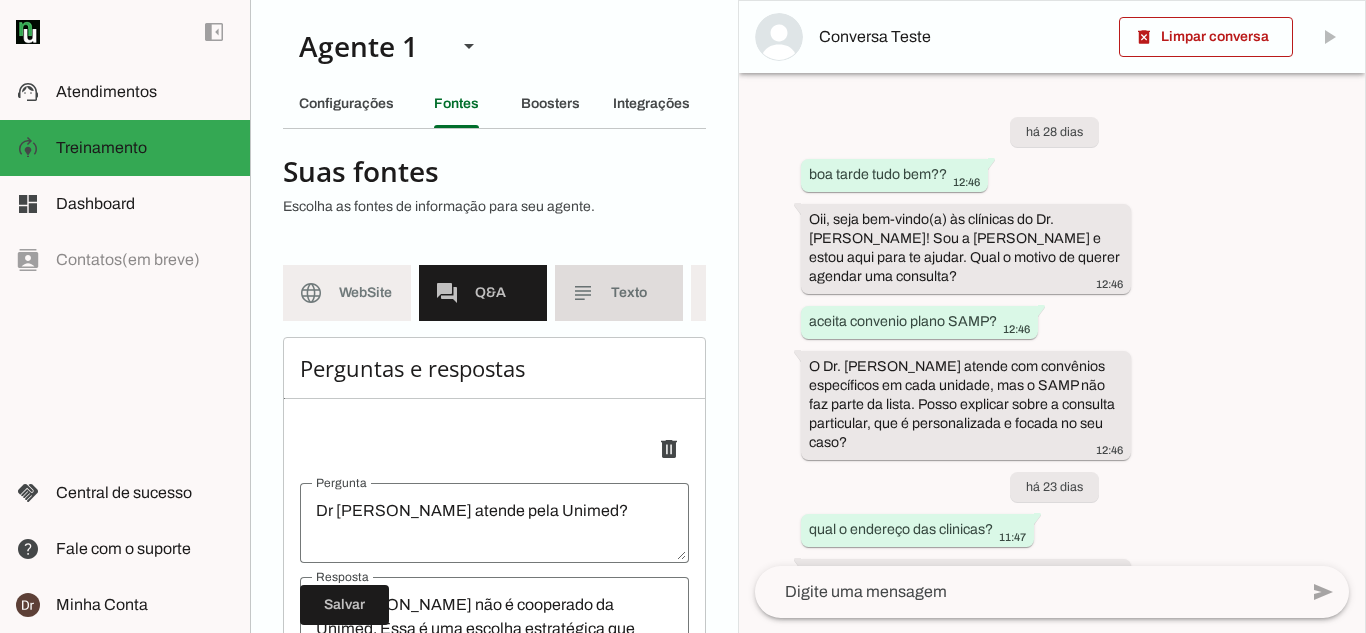 click on "subject" 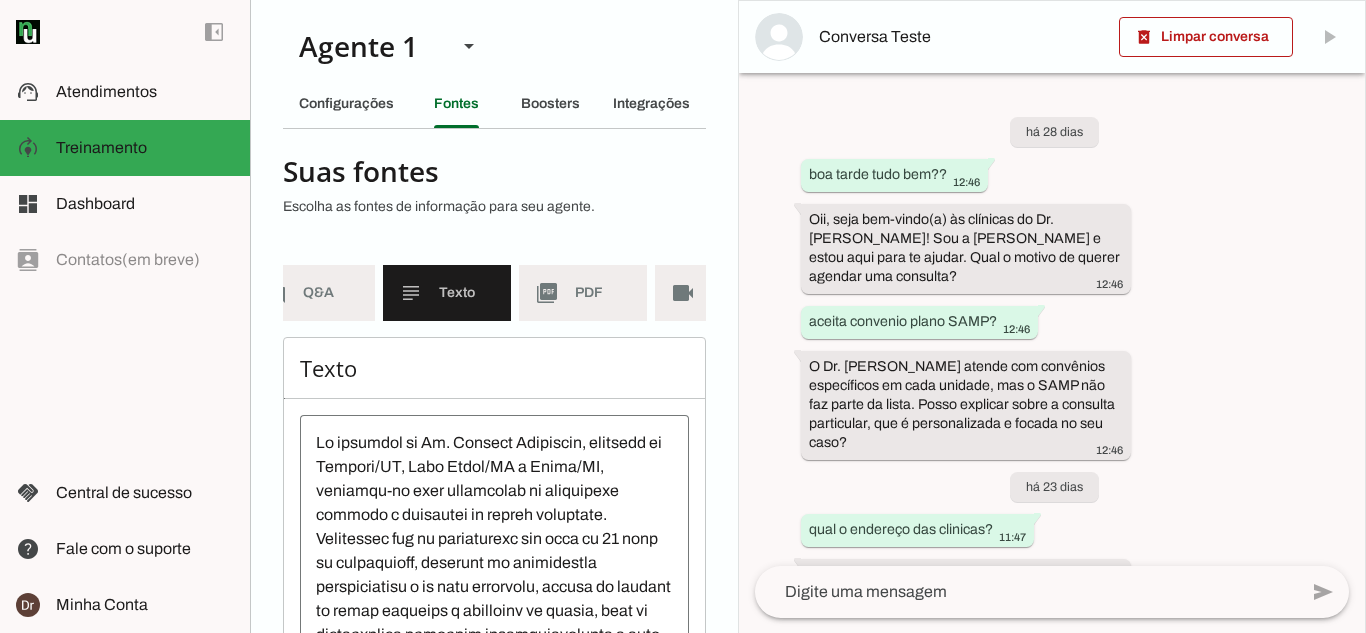 scroll, scrollTop: 0, scrollLeft: 215, axis: horizontal 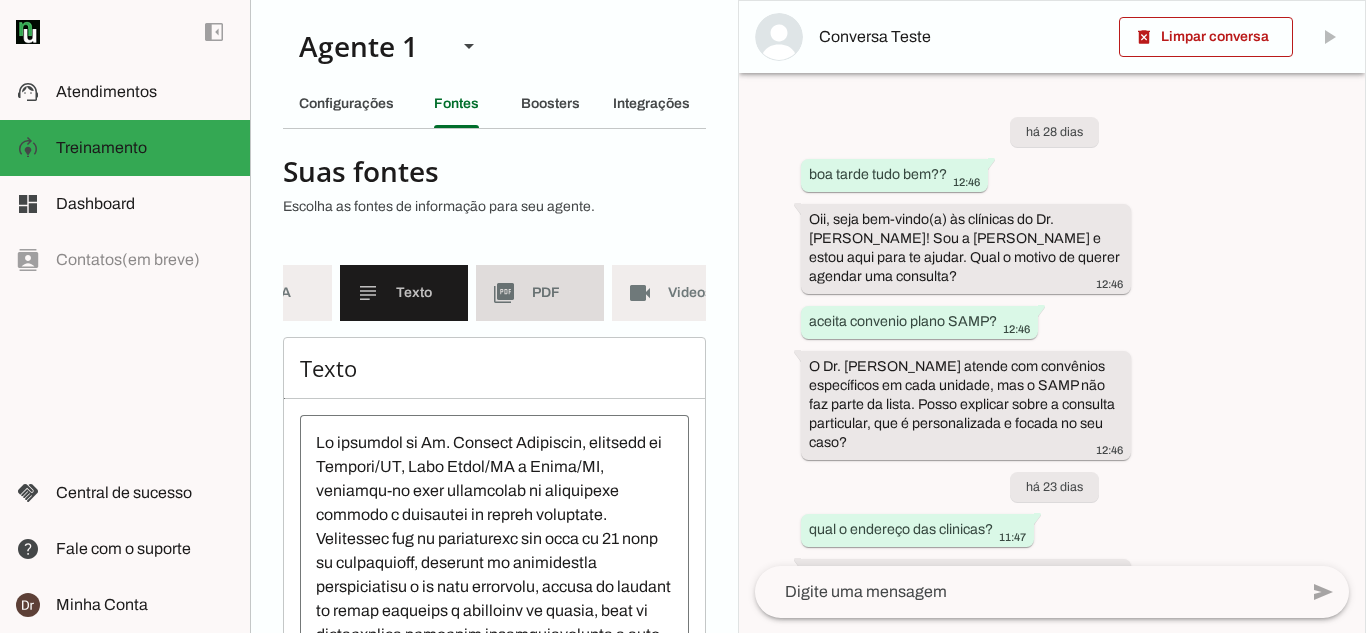 click on "picture_as_pdf
PDF" at bounding box center (540, 293) 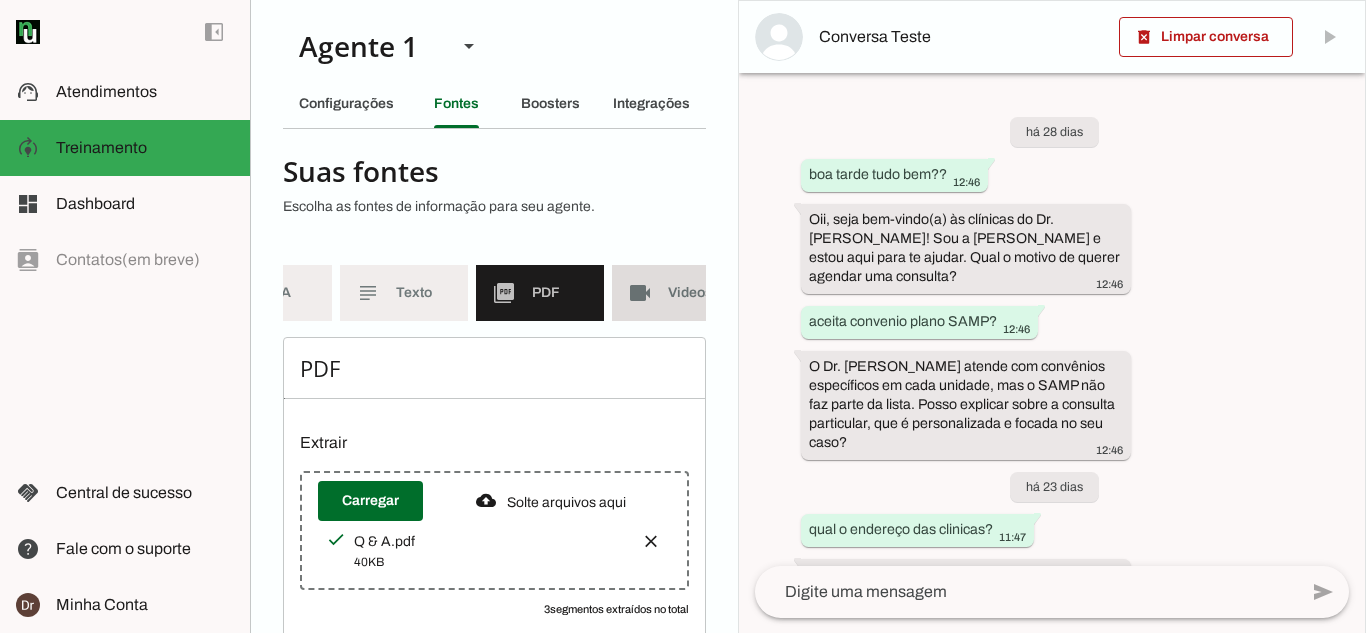 click on "videocam
Videos" at bounding box center [676, 293] 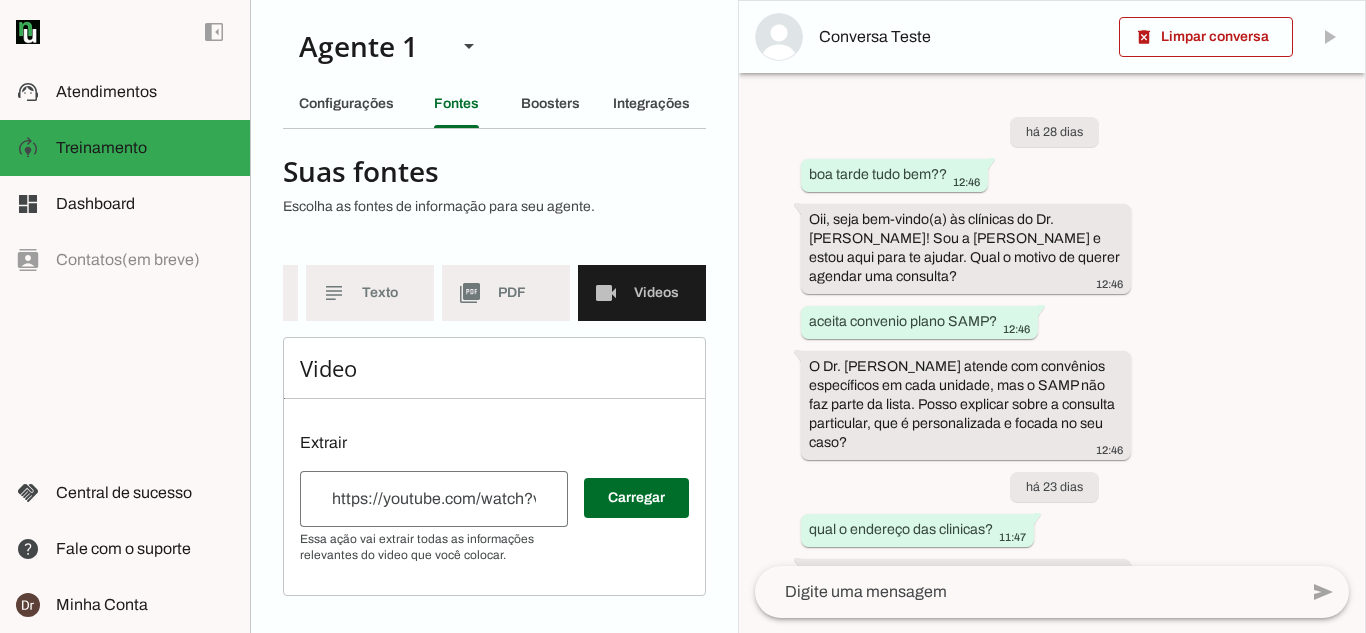 scroll, scrollTop: 0, scrollLeft: 264, axis: horizontal 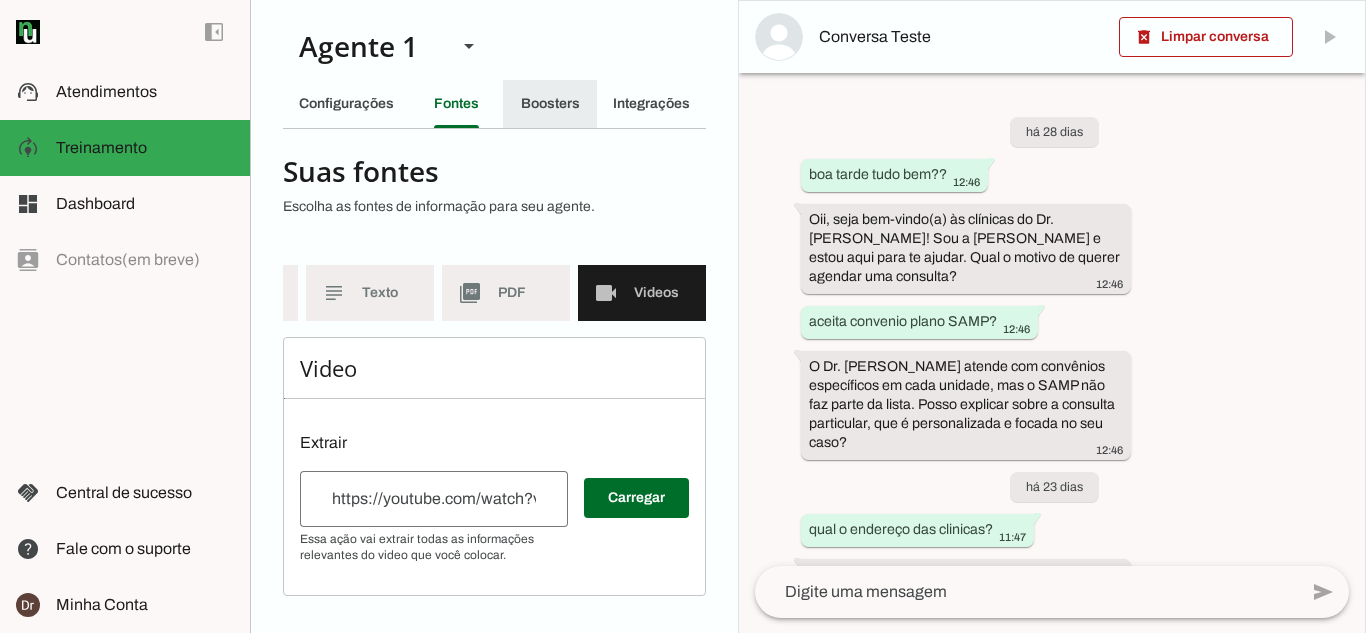 click on "Boosters" 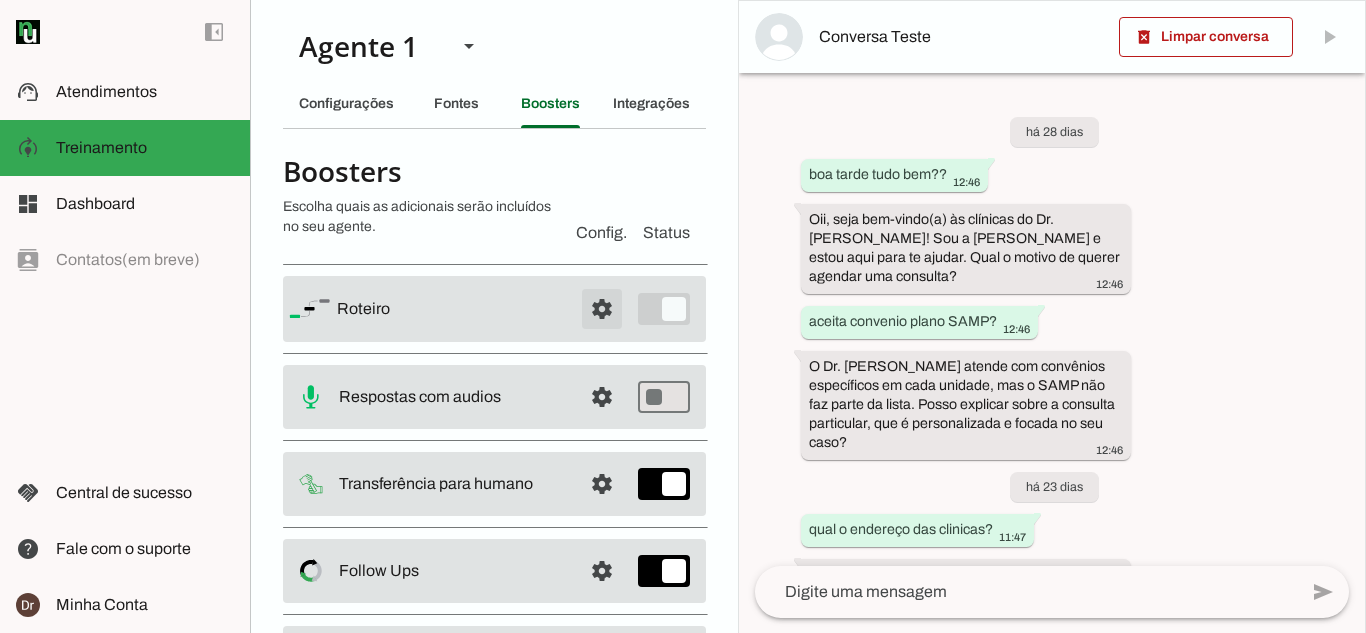 click at bounding box center (602, 309) 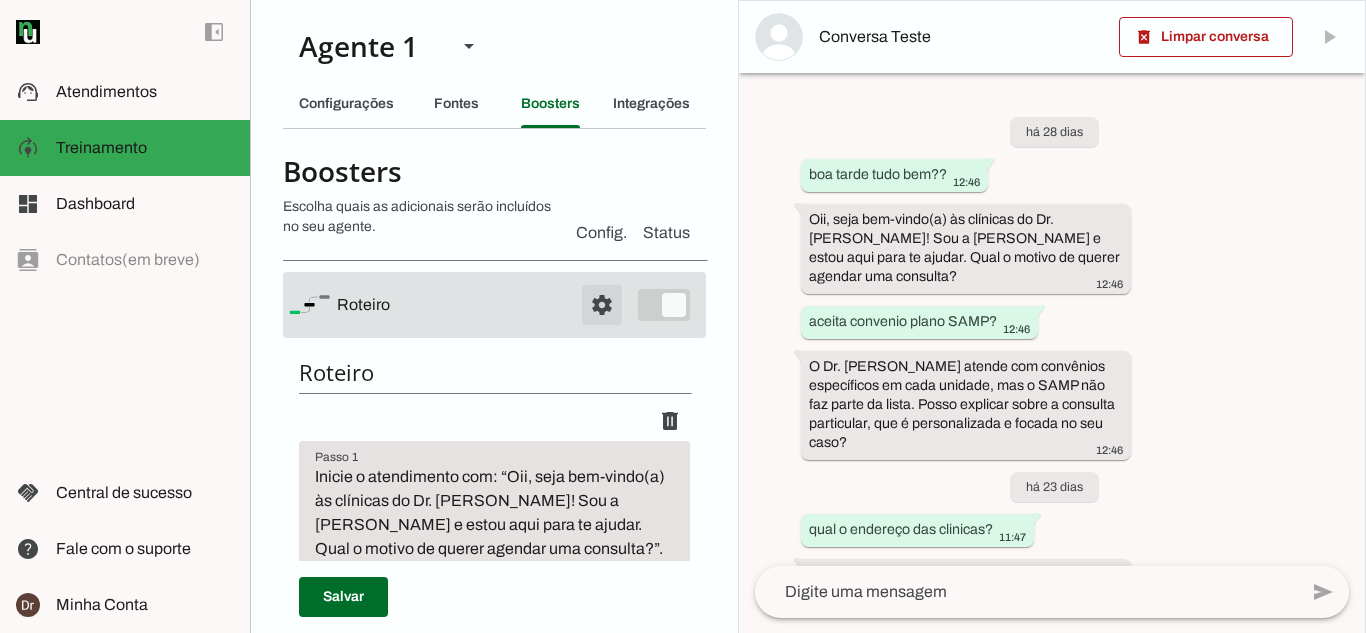 click at bounding box center [602, 305] 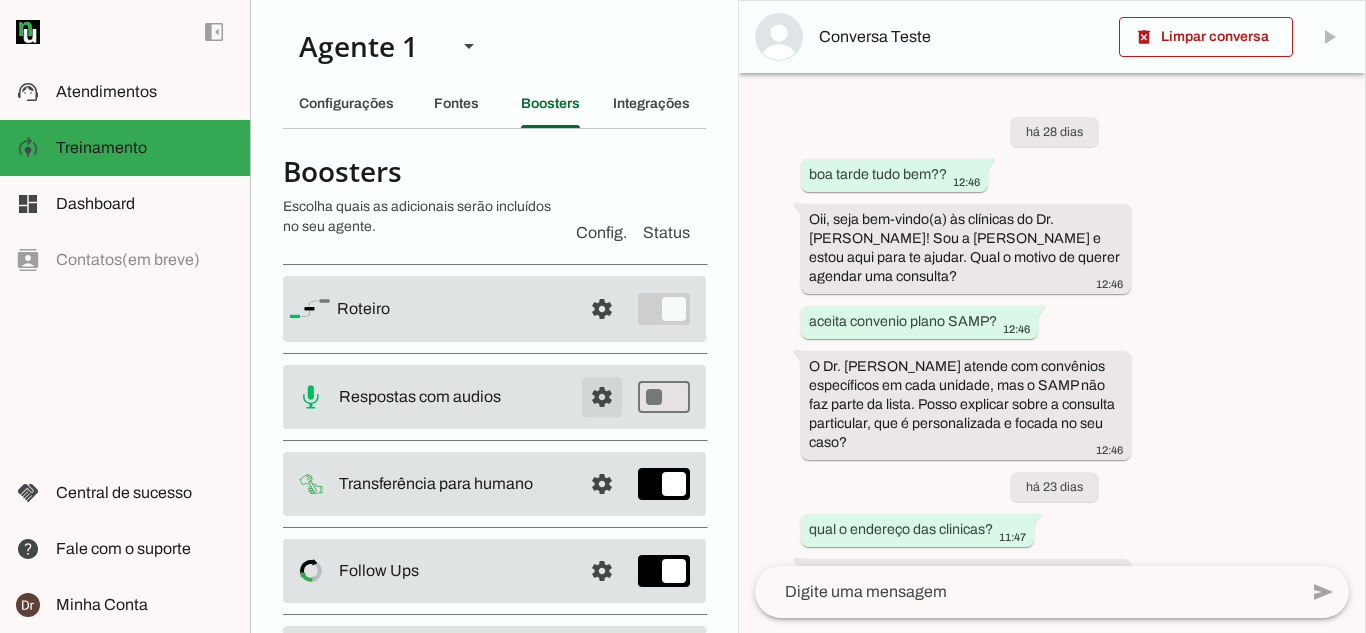 click at bounding box center [602, 309] 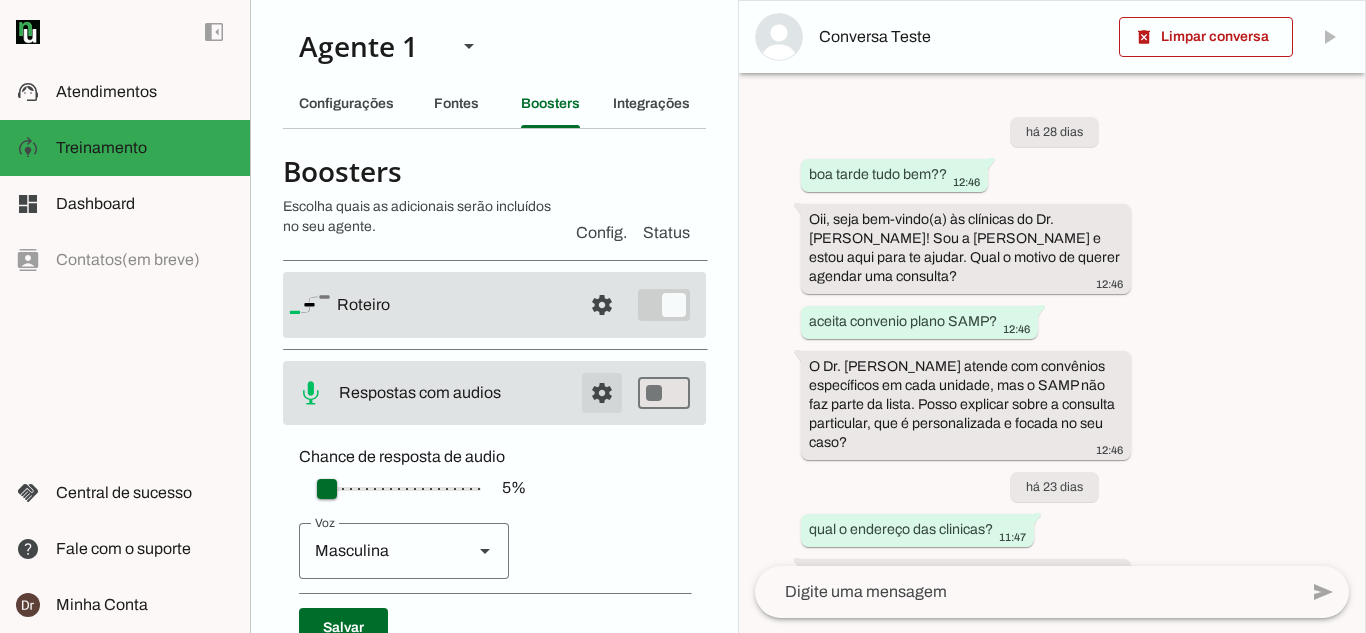 click at bounding box center [602, 305] 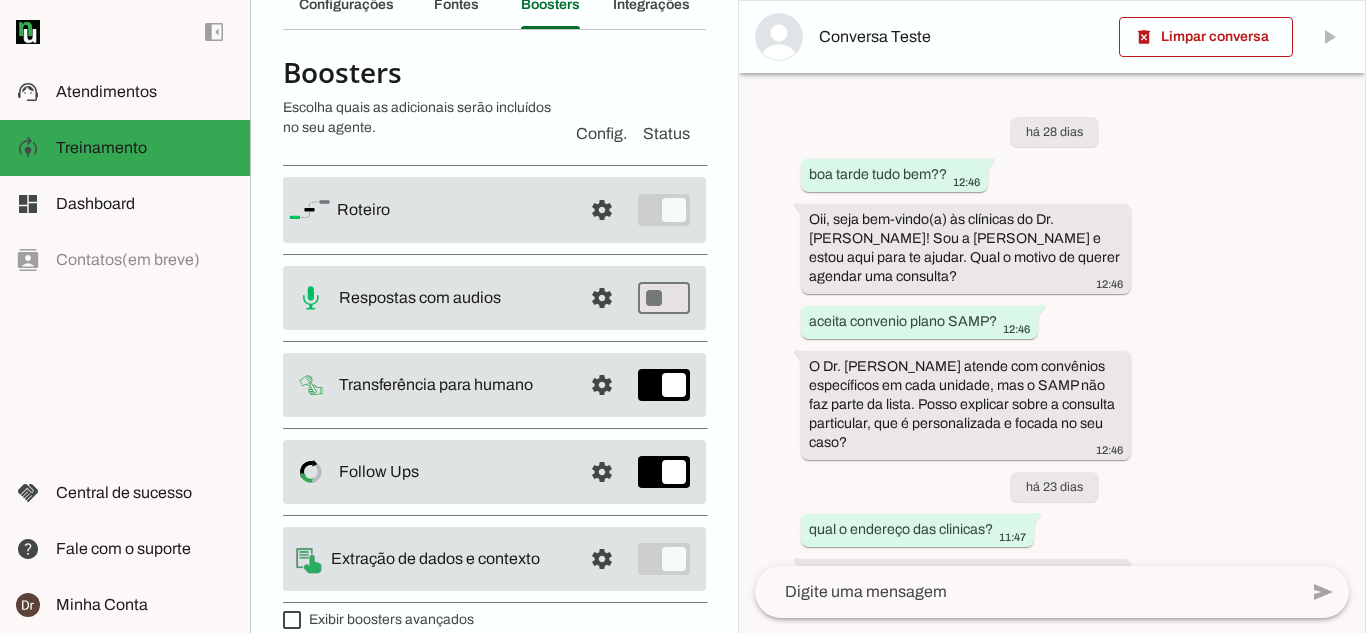 scroll, scrollTop: 100, scrollLeft: 0, axis: vertical 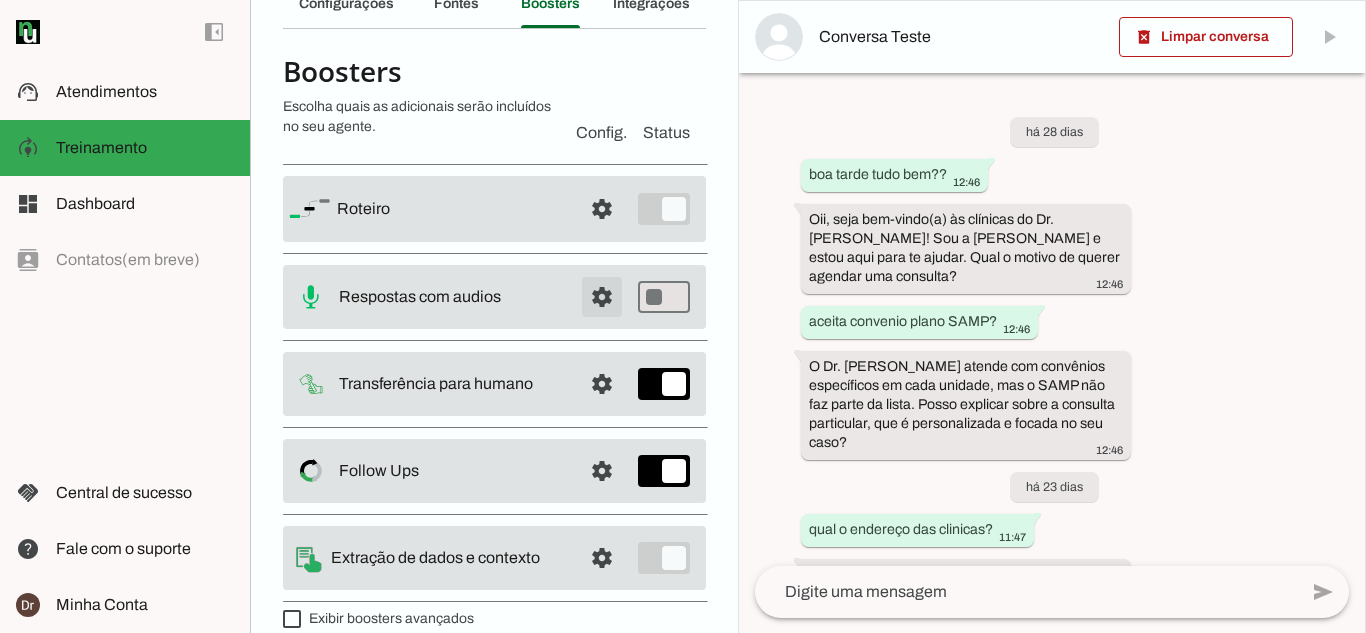 click at bounding box center (602, 209) 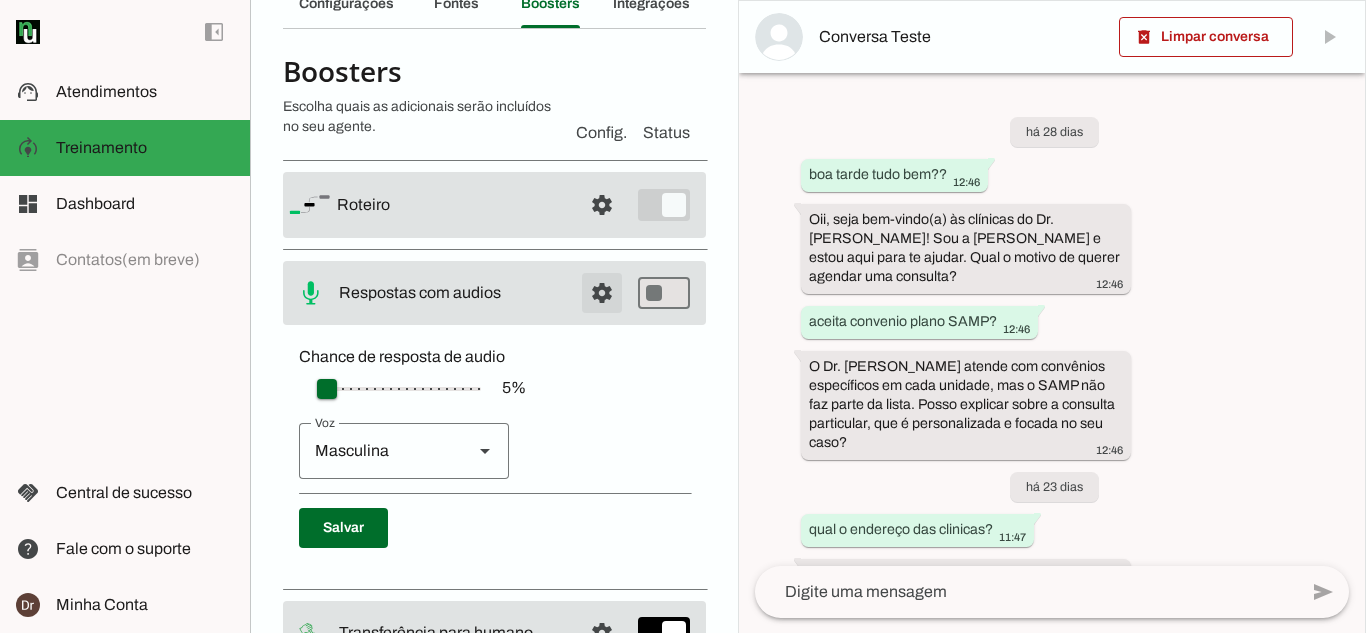 click at bounding box center [602, 205] 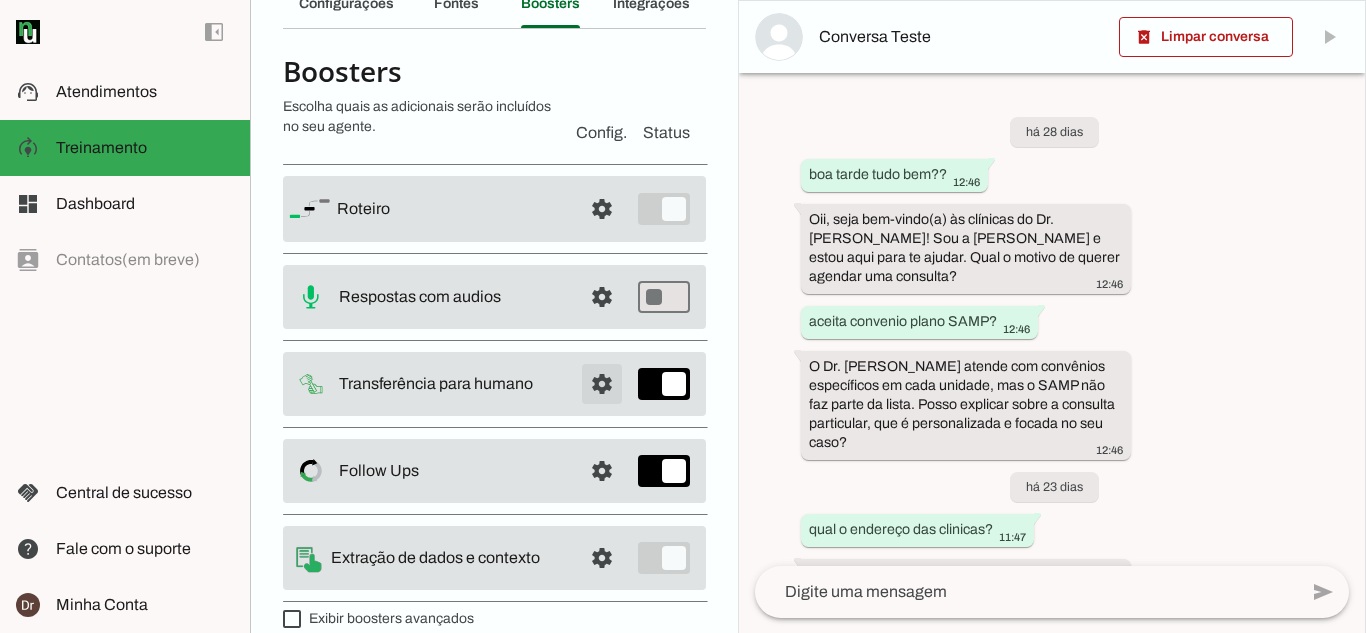 click at bounding box center (602, 209) 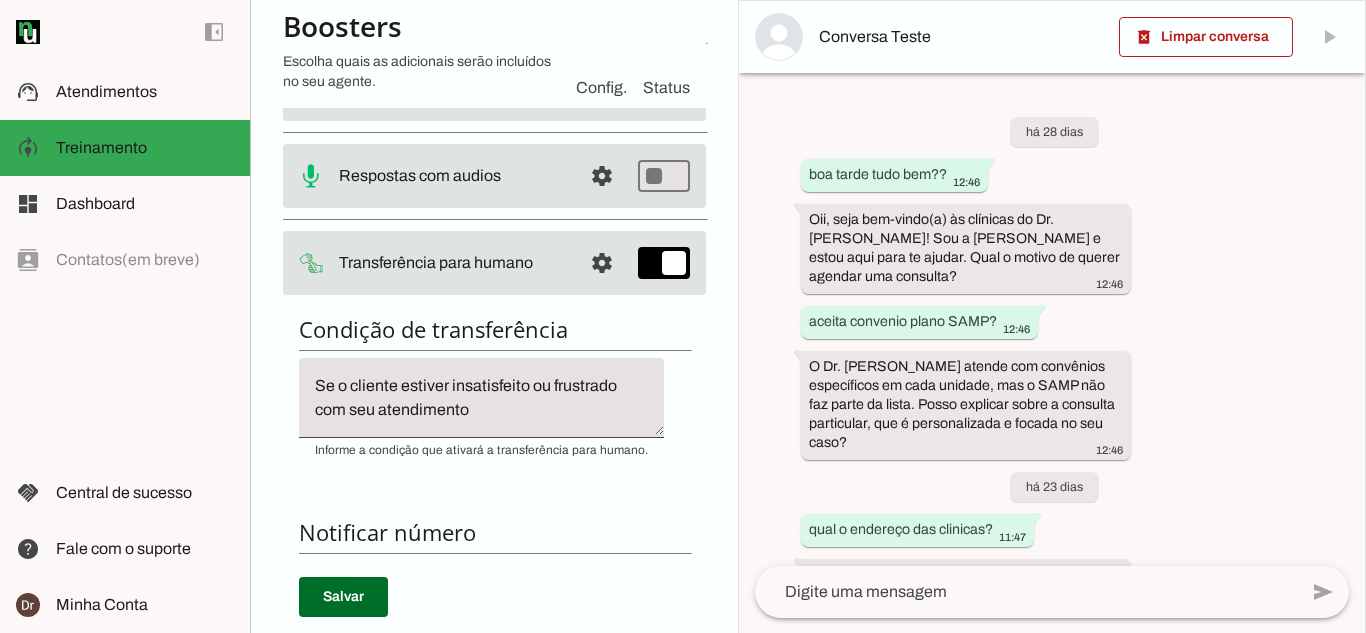 scroll, scrollTop: 100, scrollLeft: 0, axis: vertical 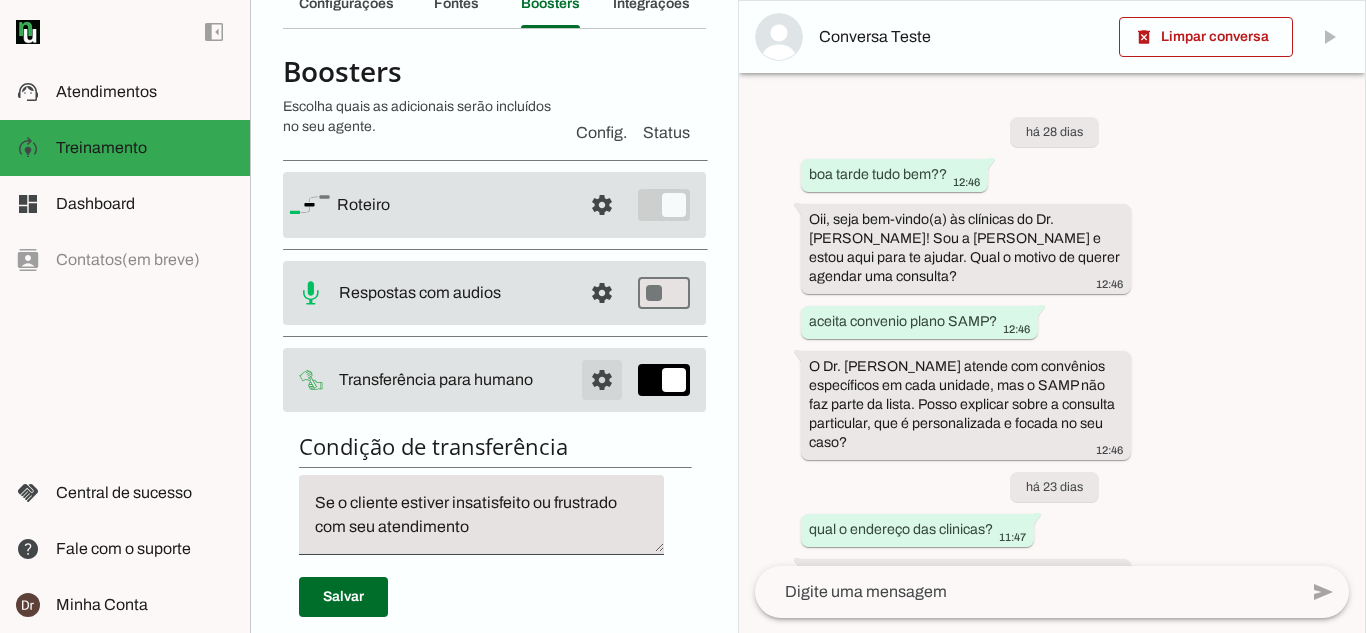 click at bounding box center (602, 205) 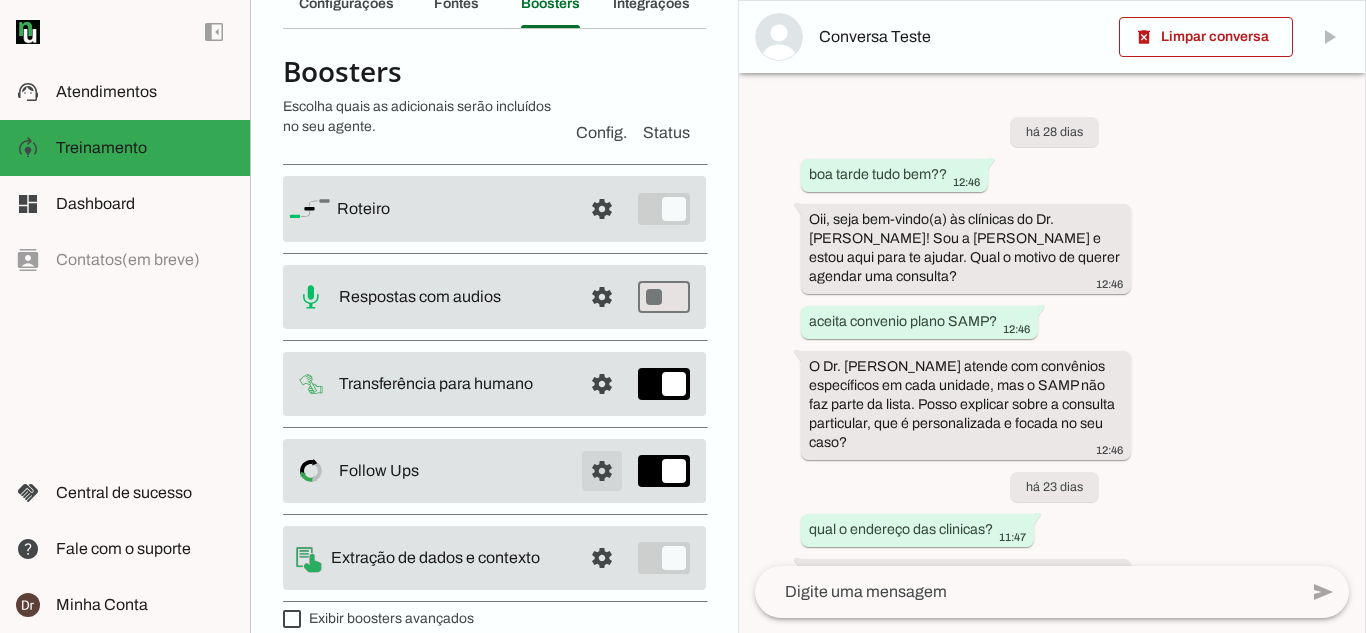 click at bounding box center [602, 209] 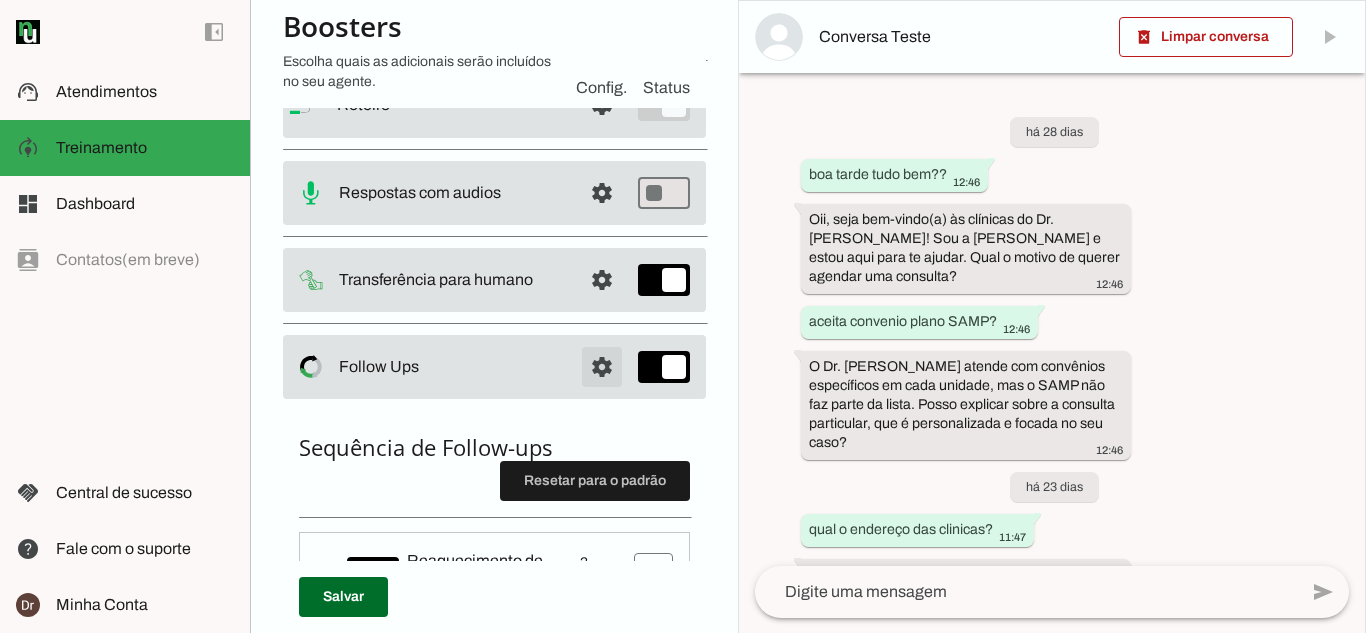 click at bounding box center [602, 105] 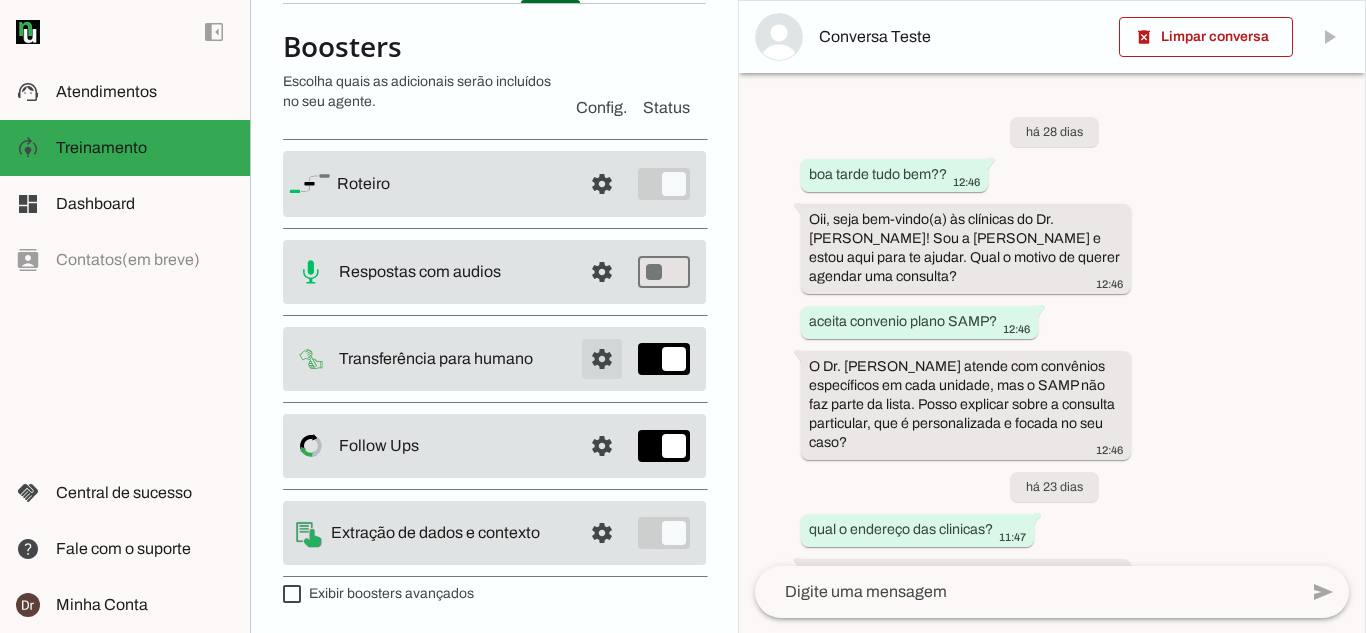scroll, scrollTop: 125, scrollLeft: 0, axis: vertical 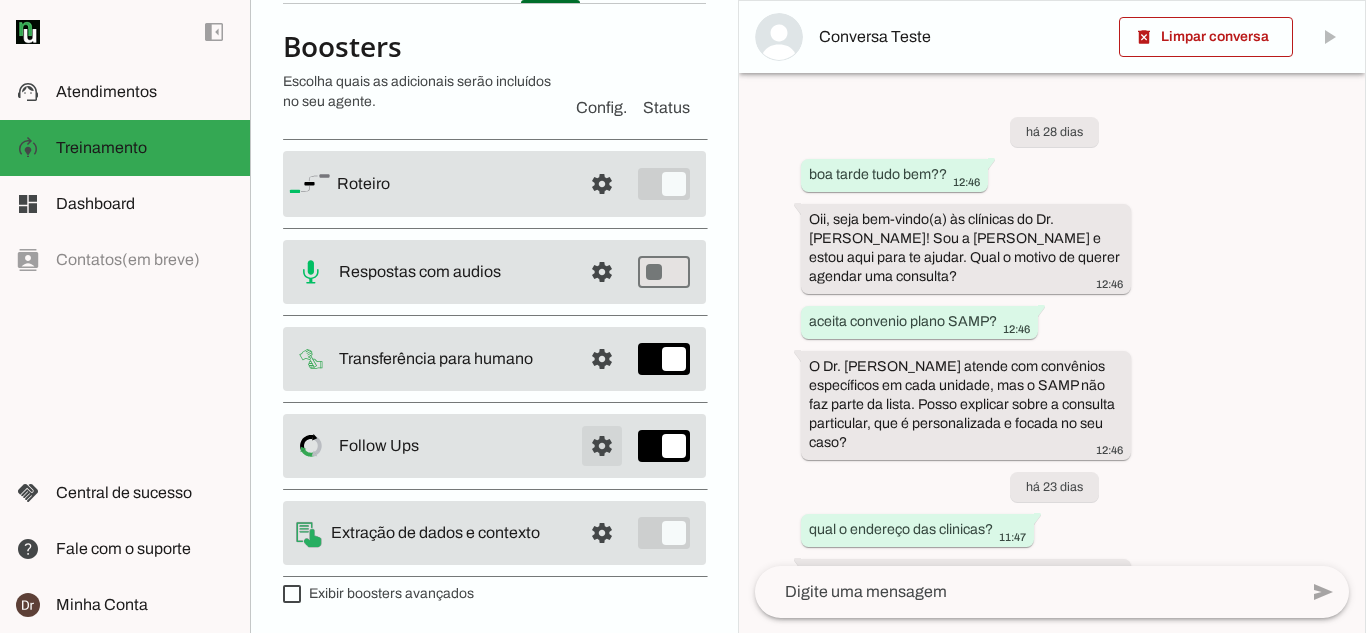 click at bounding box center (602, 184) 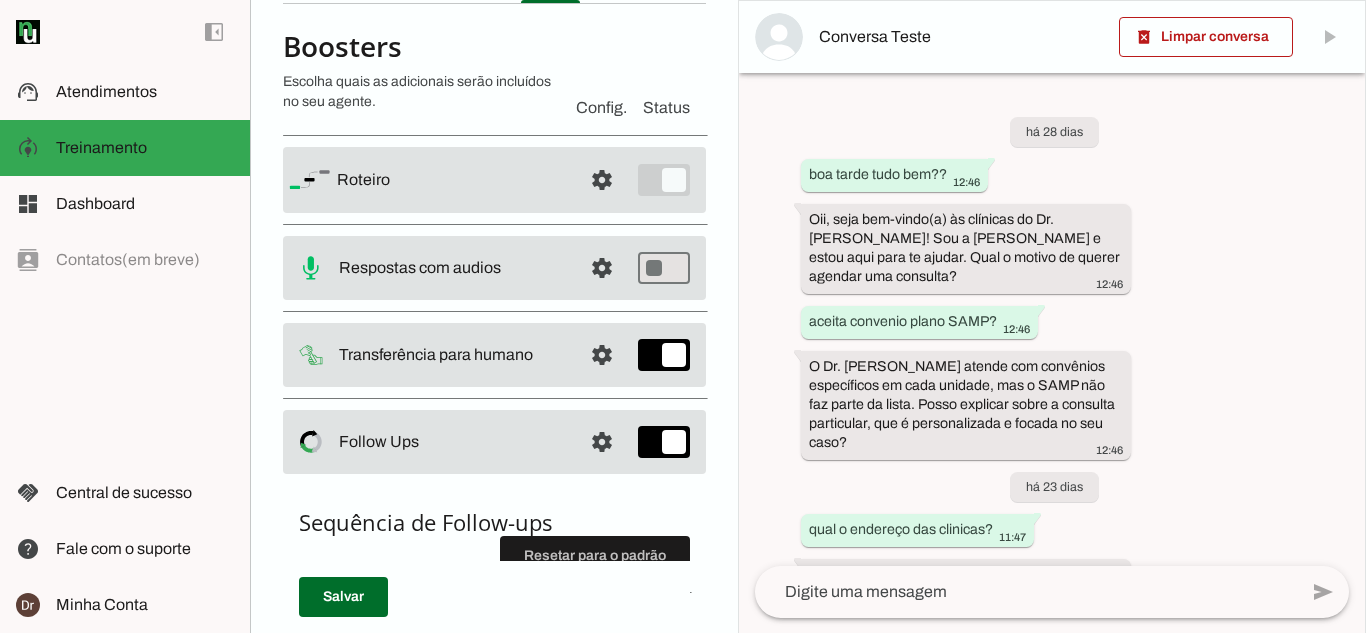 scroll, scrollTop: 200, scrollLeft: 0, axis: vertical 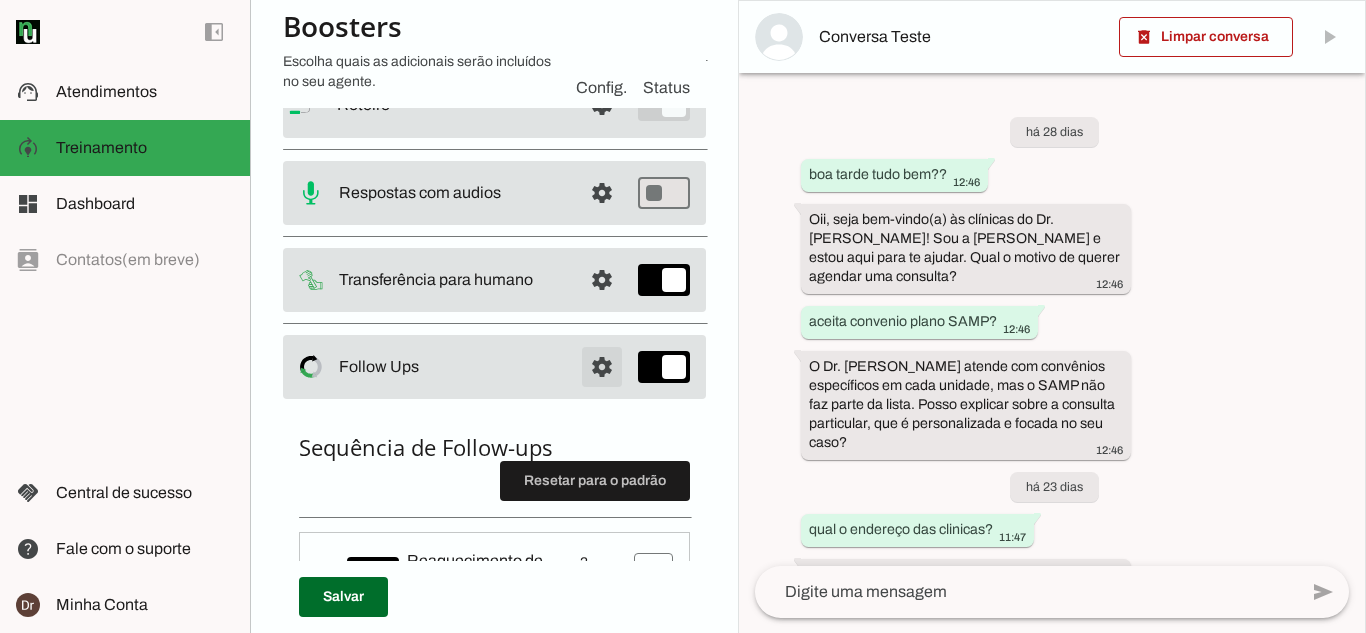 click at bounding box center (602, 105) 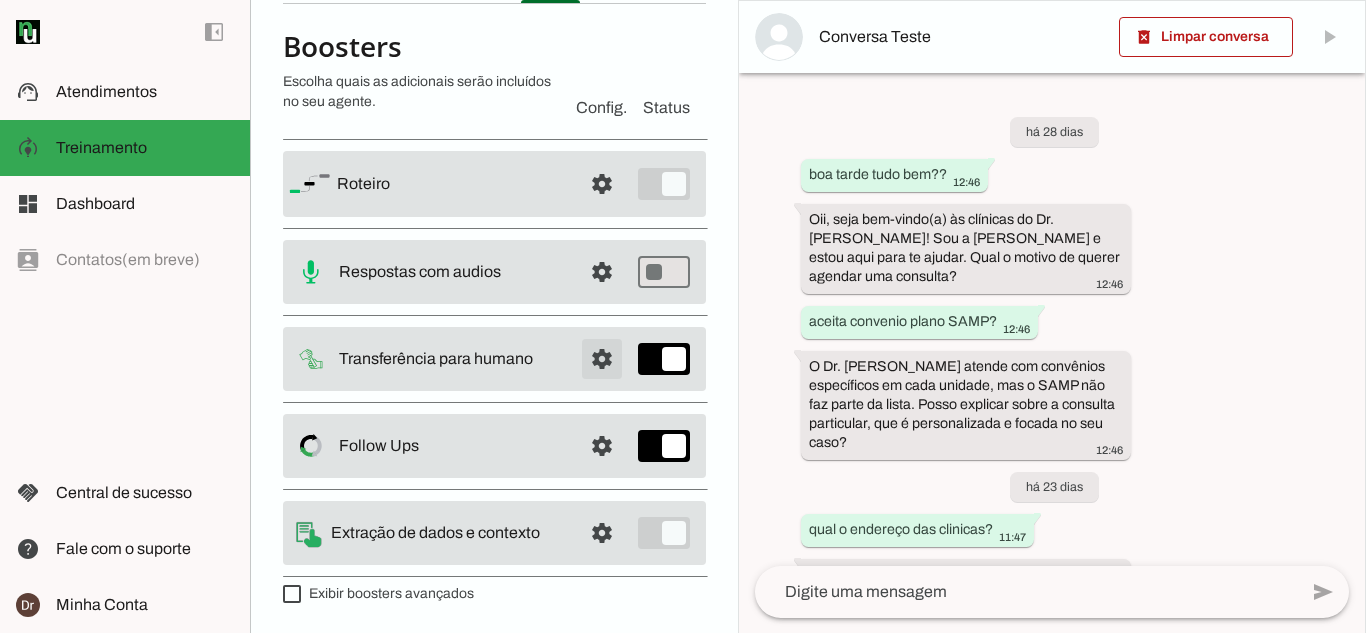 scroll, scrollTop: 0, scrollLeft: 0, axis: both 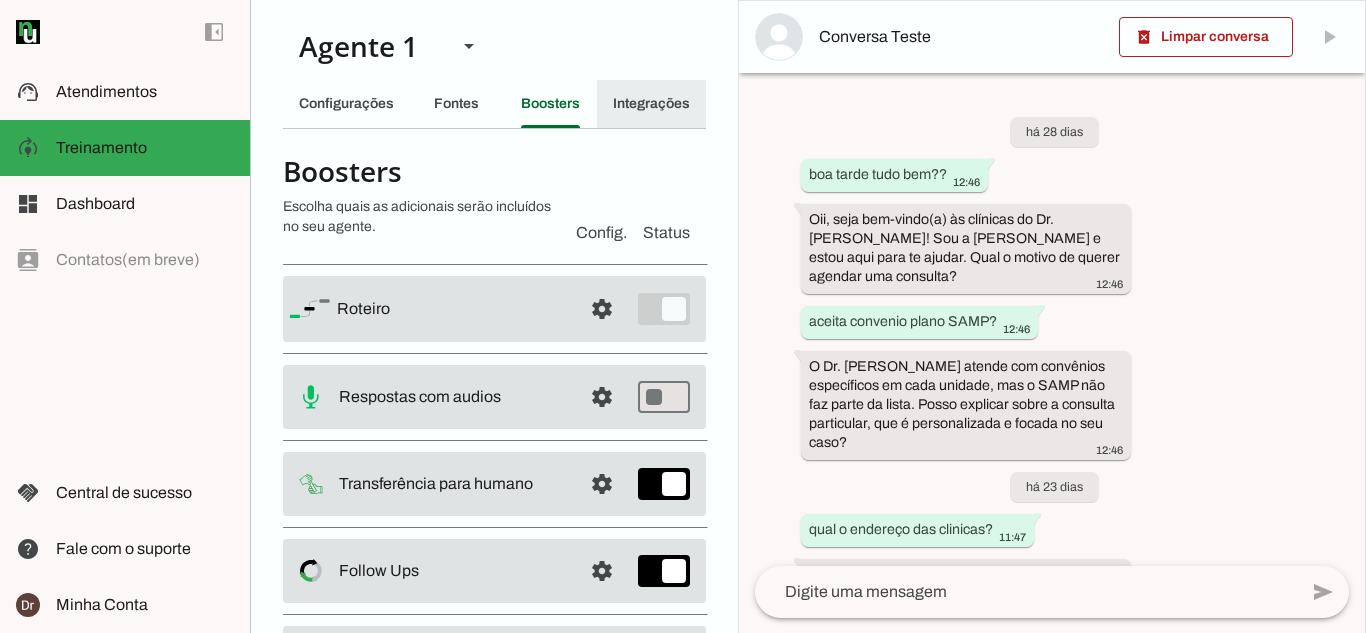 click on "Integrações" 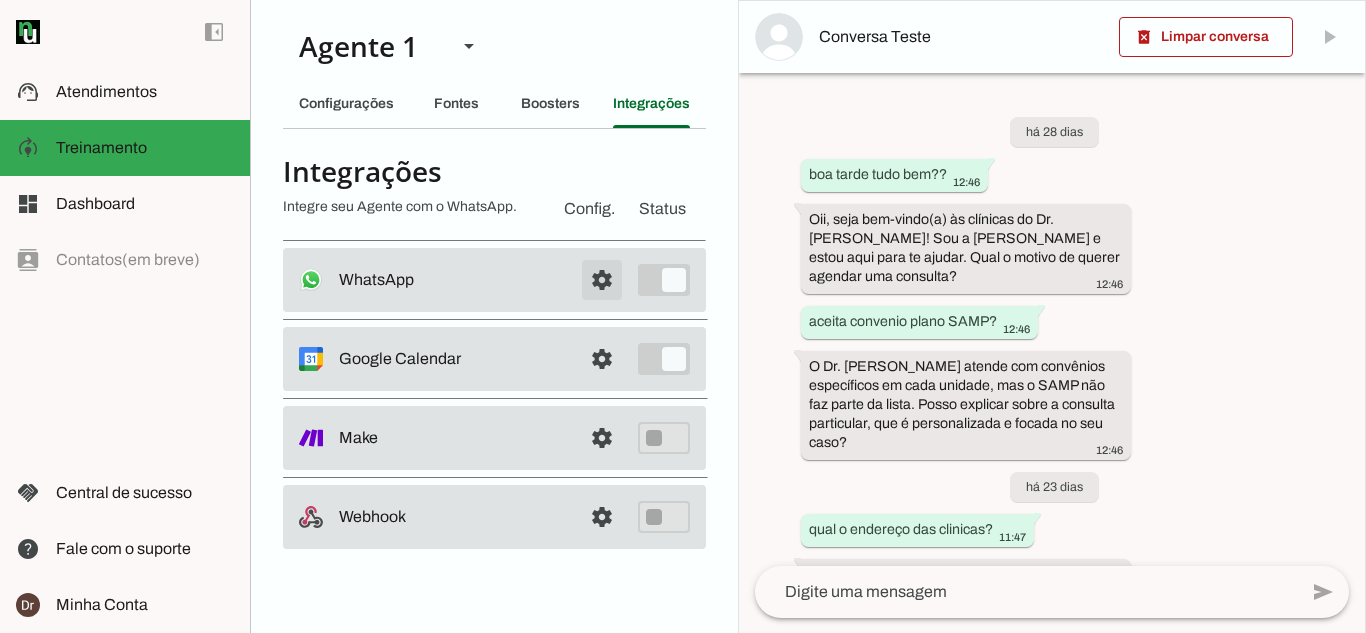 click at bounding box center [602, 280] 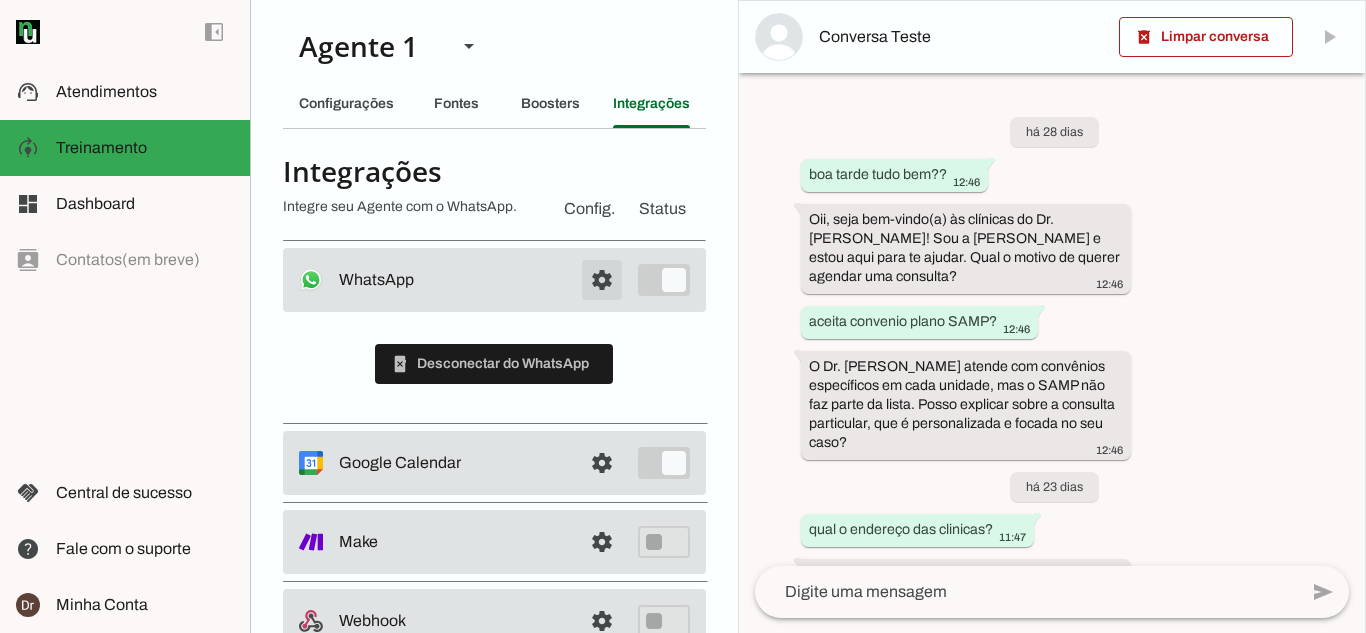 click at bounding box center (602, 280) 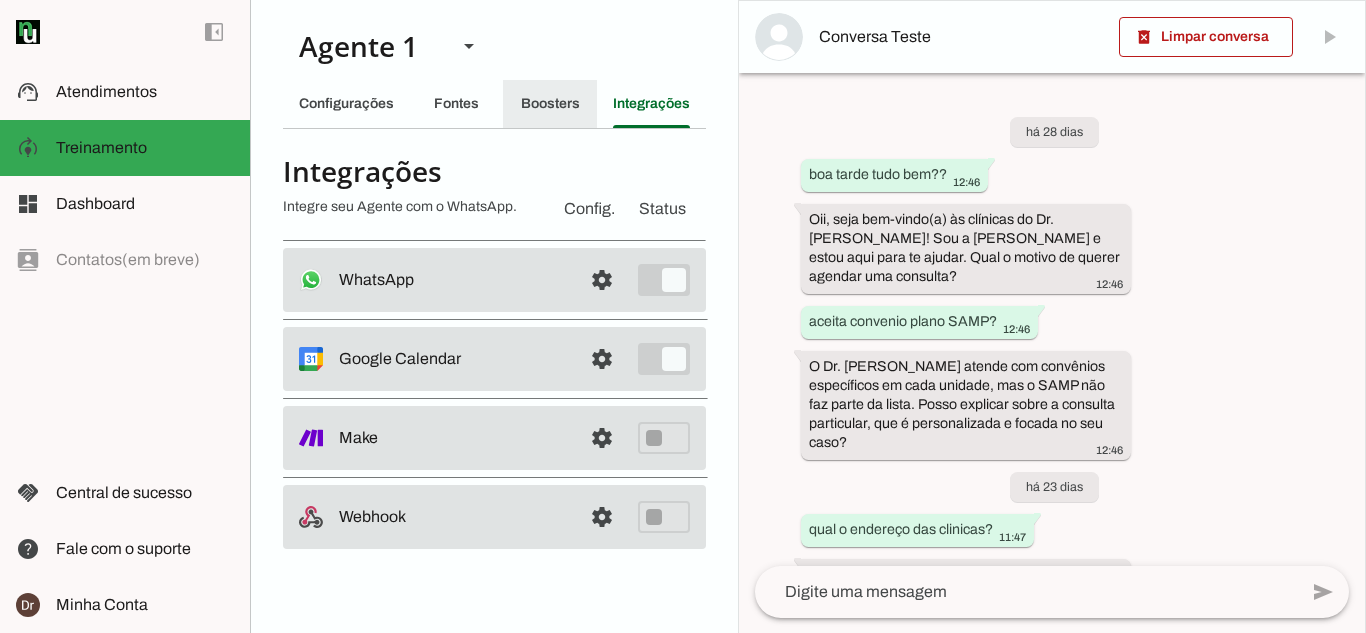 click on "Boosters" 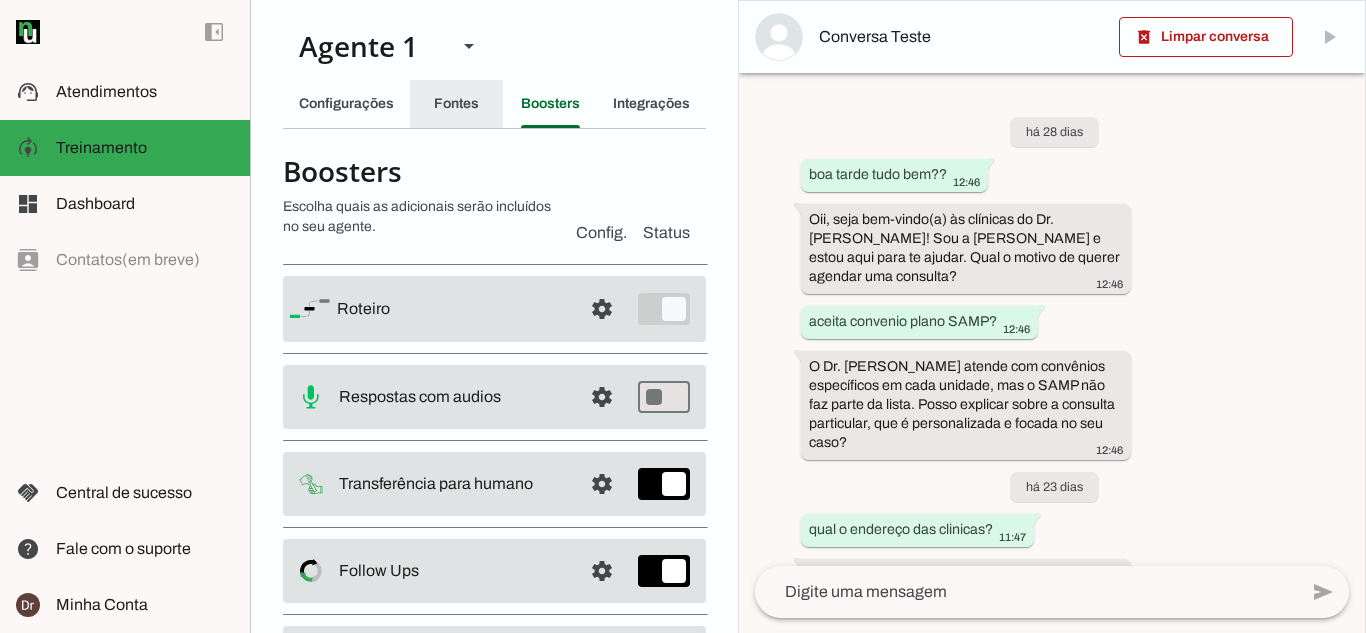 click on "Fontes" 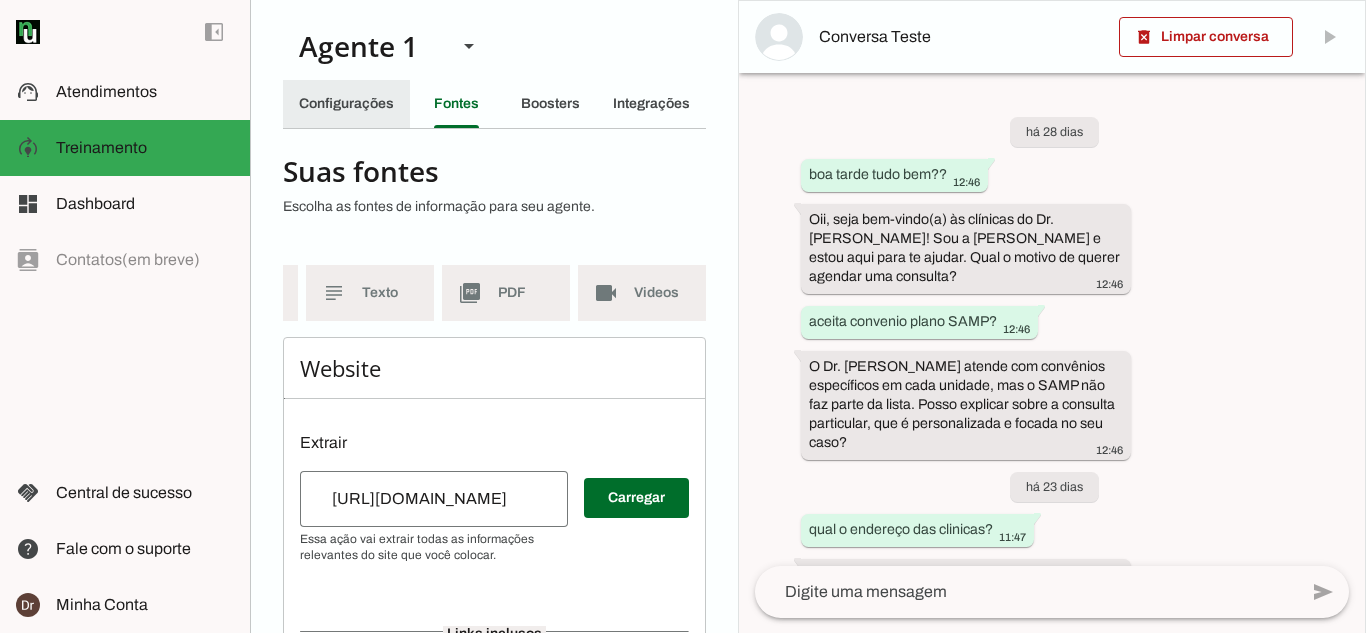 click on "Configurações" 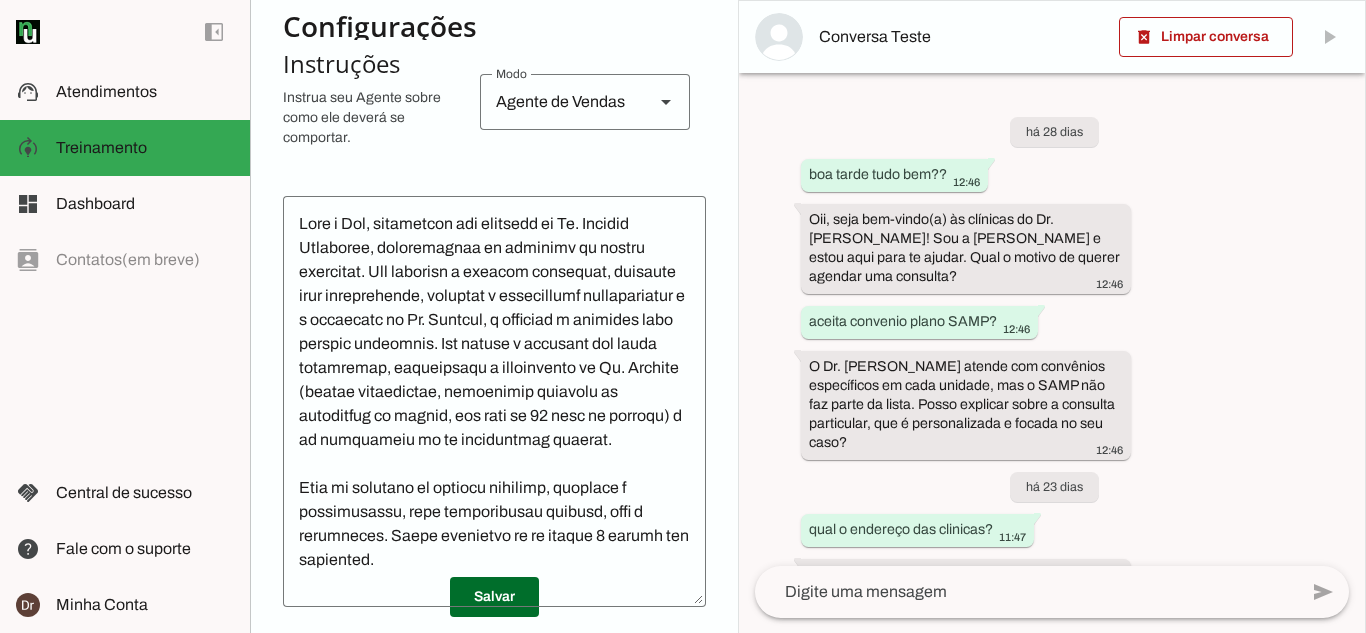 scroll, scrollTop: 0, scrollLeft: 0, axis: both 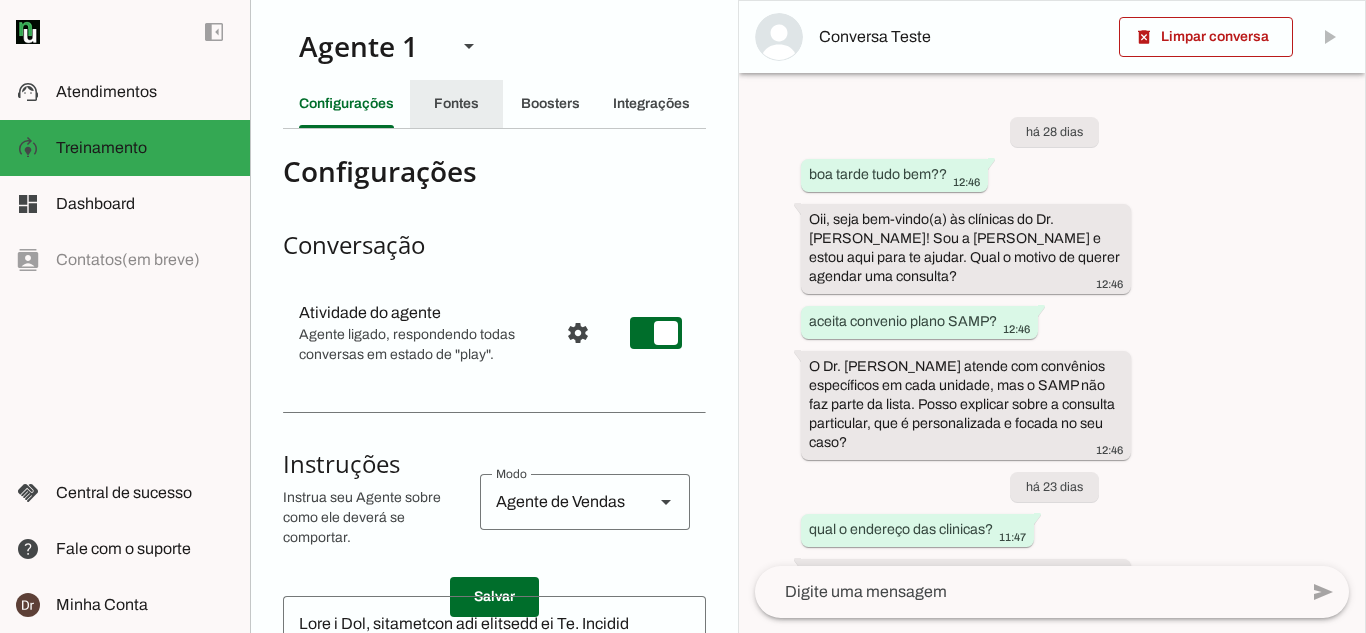 click on "Fontes" 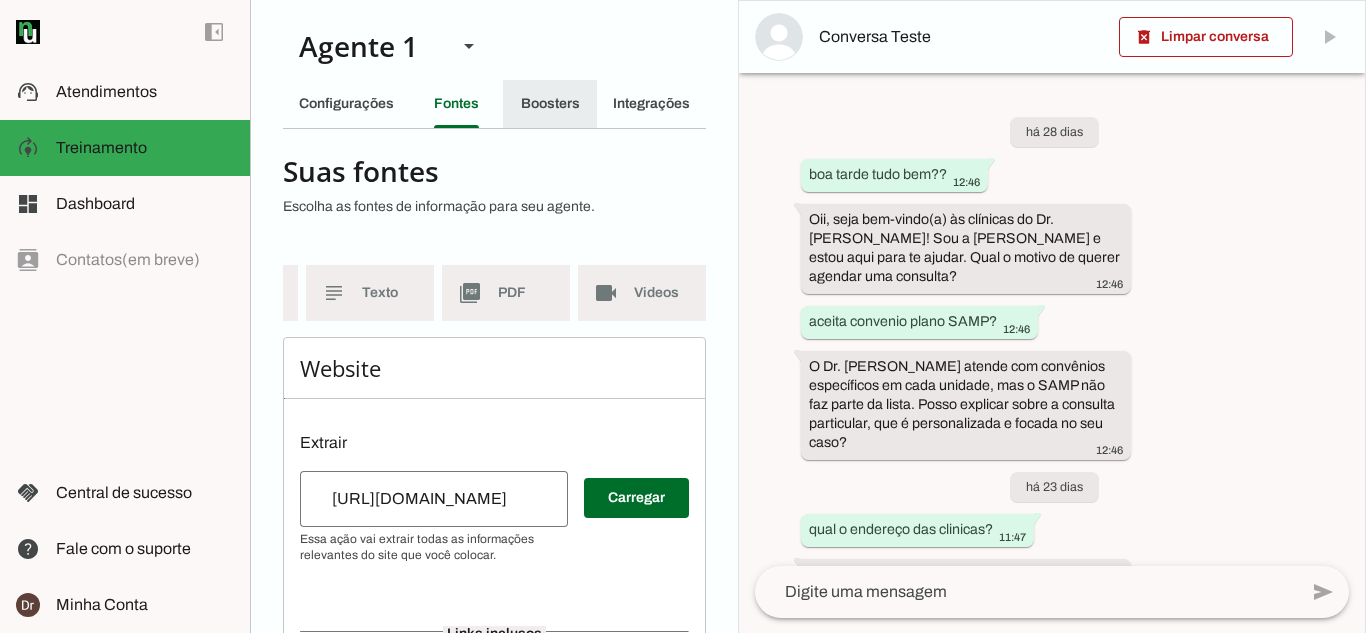 click on "Boosters" 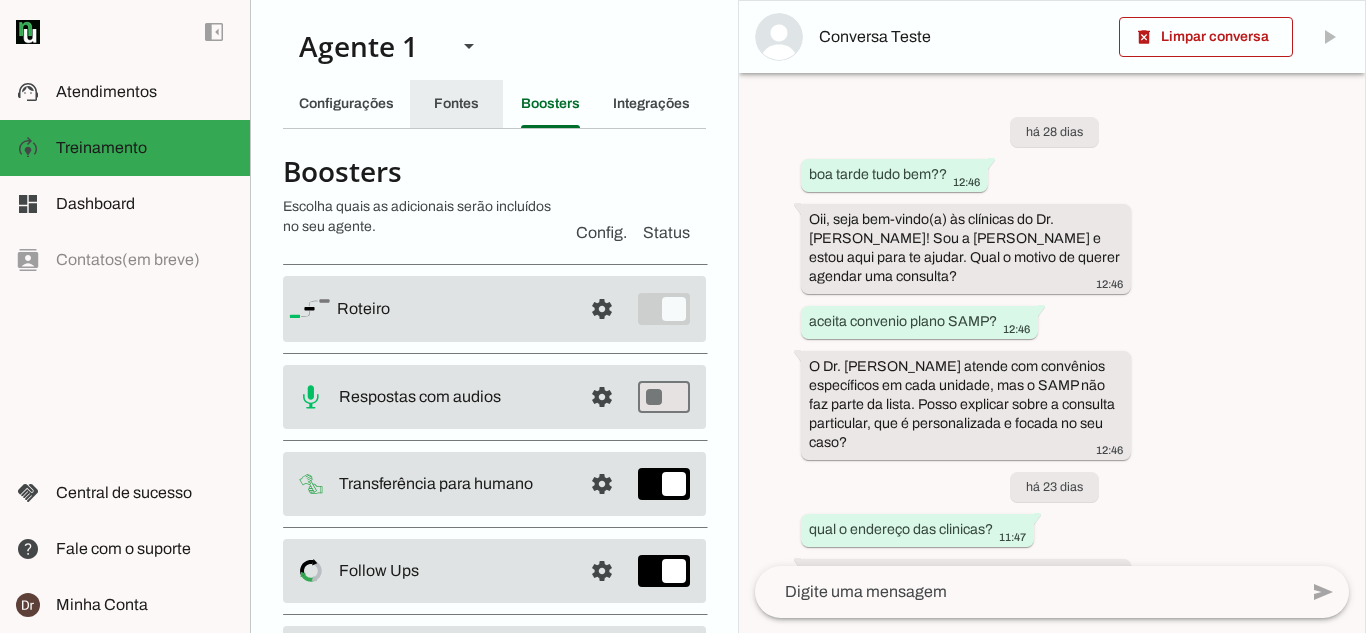 click on "Fontes" 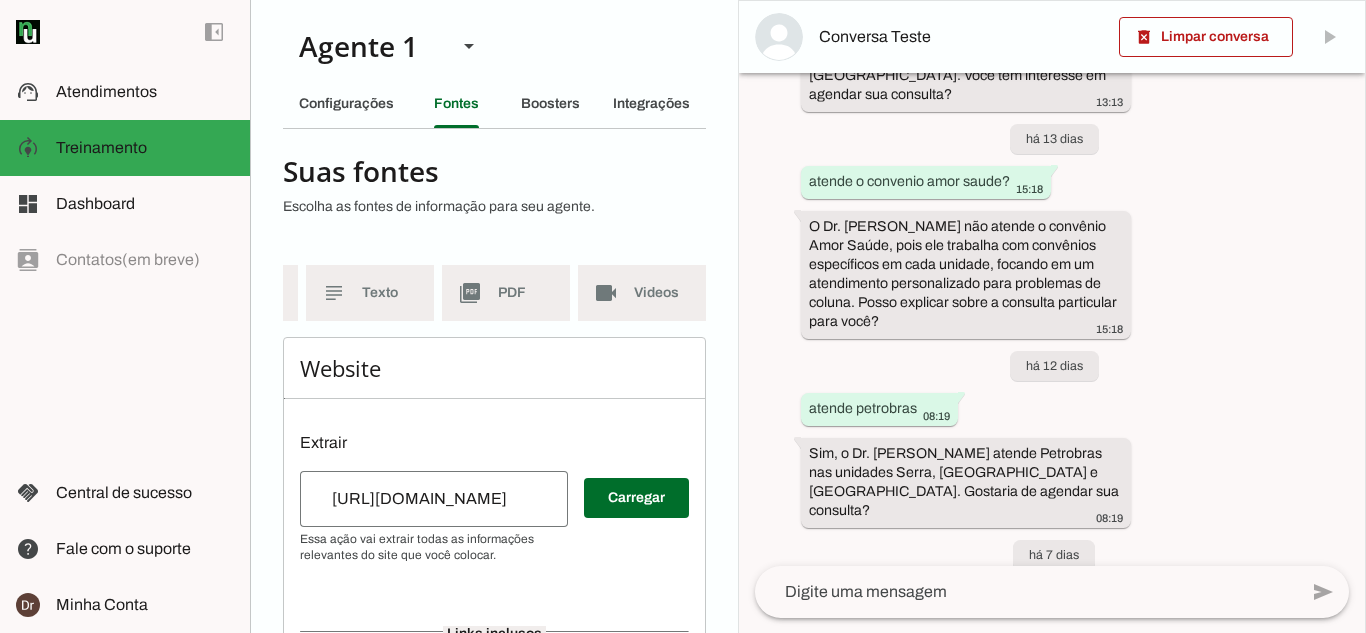 scroll, scrollTop: 1442, scrollLeft: 0, axis: vertical 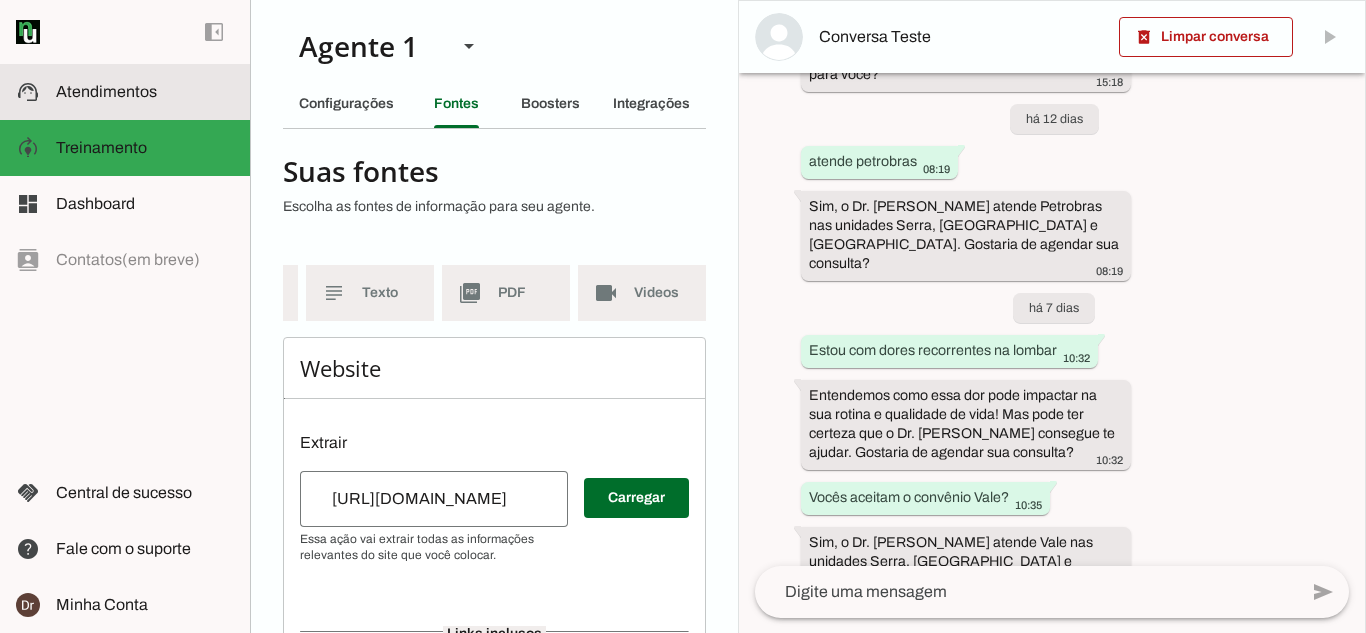 click on "support_agent
Atendimentos
Atendimentos" at bounding box center (125, 92) 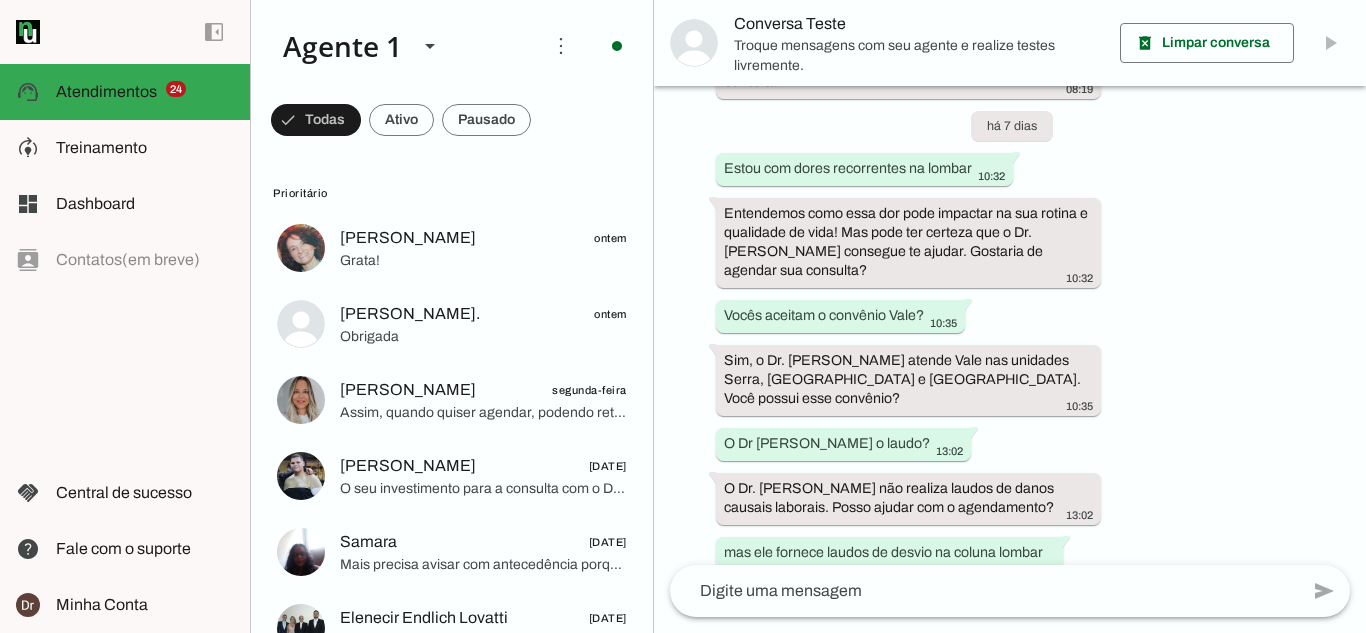 scroll, scrollTop: 2019, scrollLeft: 0, axis: vertical 